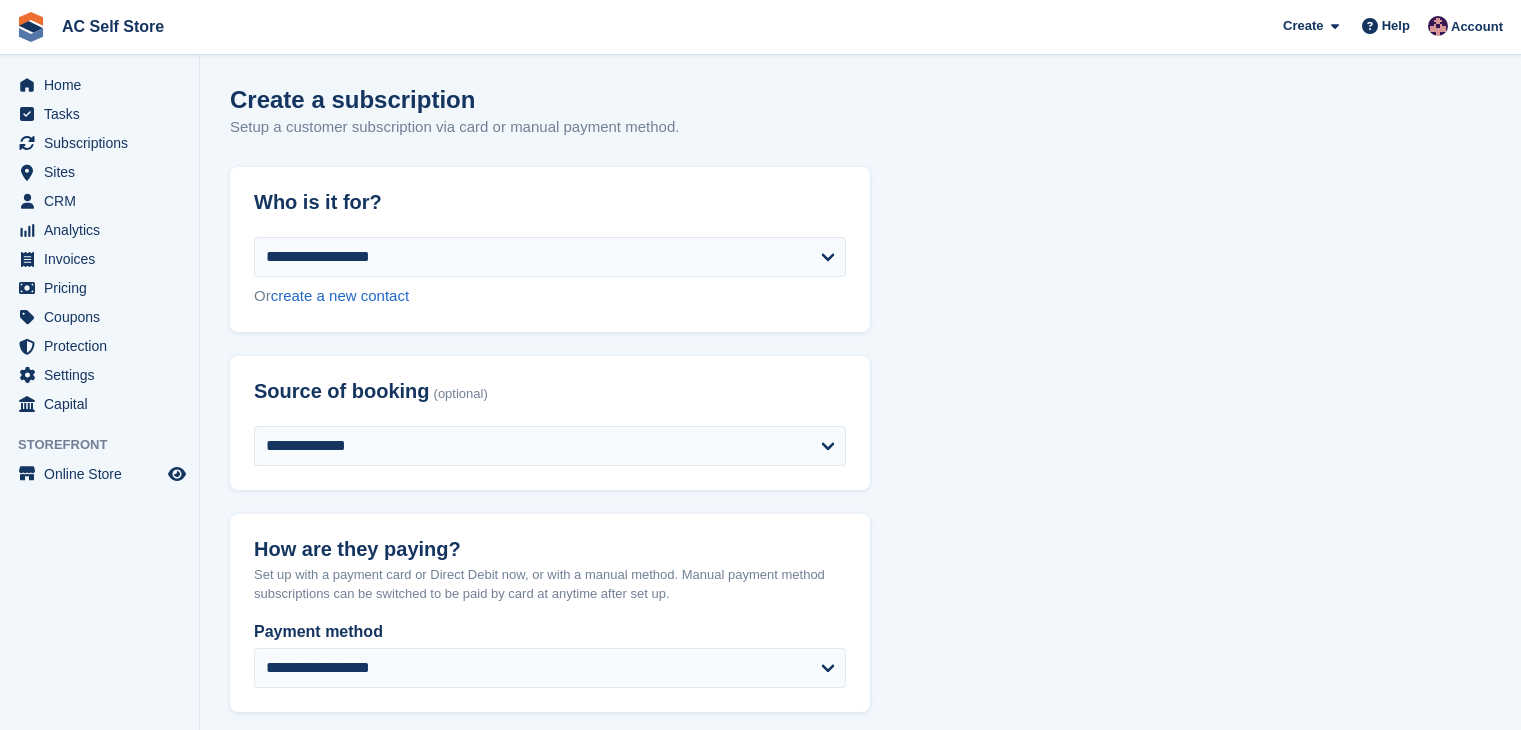 select on "****" 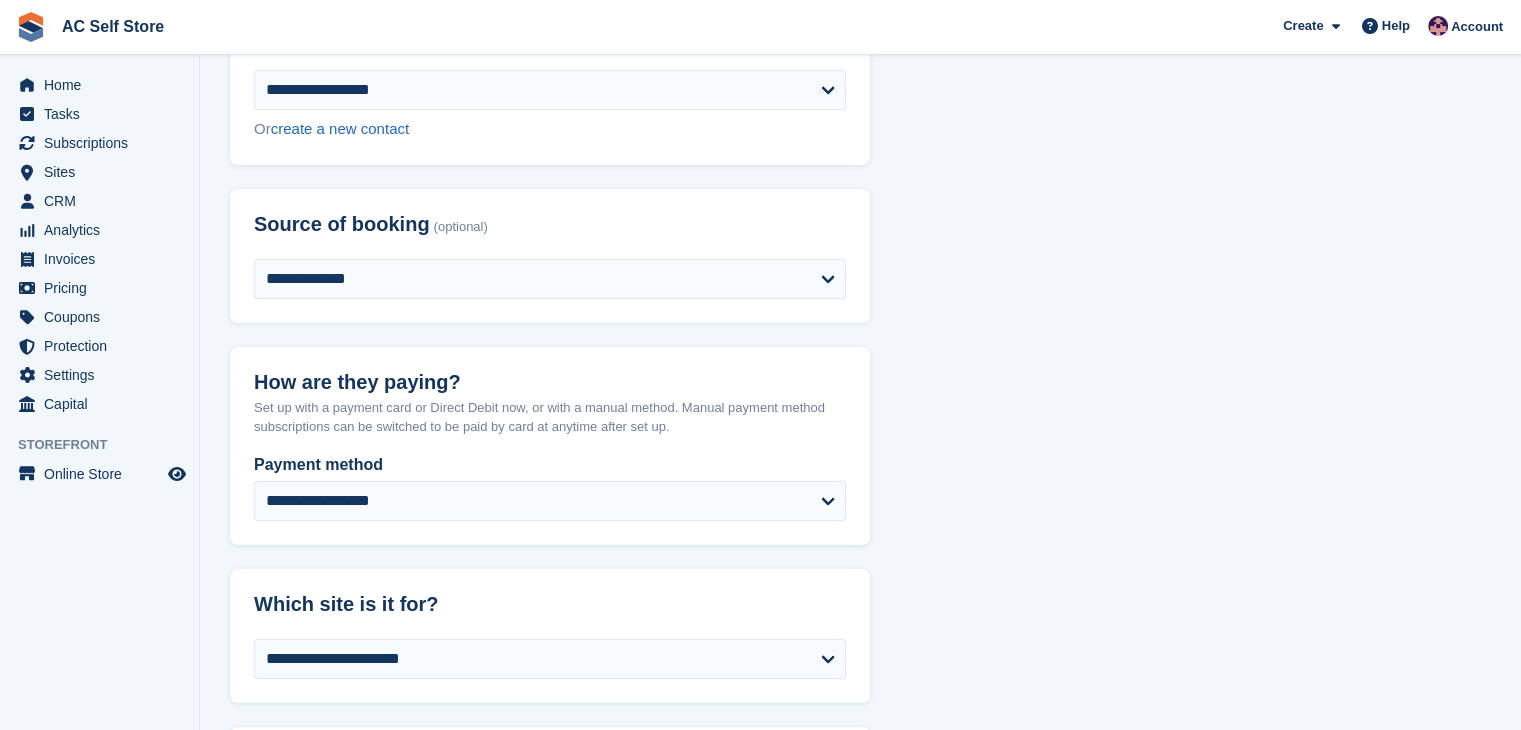 scroll, scrollTop: 0, scrollLeft: 0, axis: both 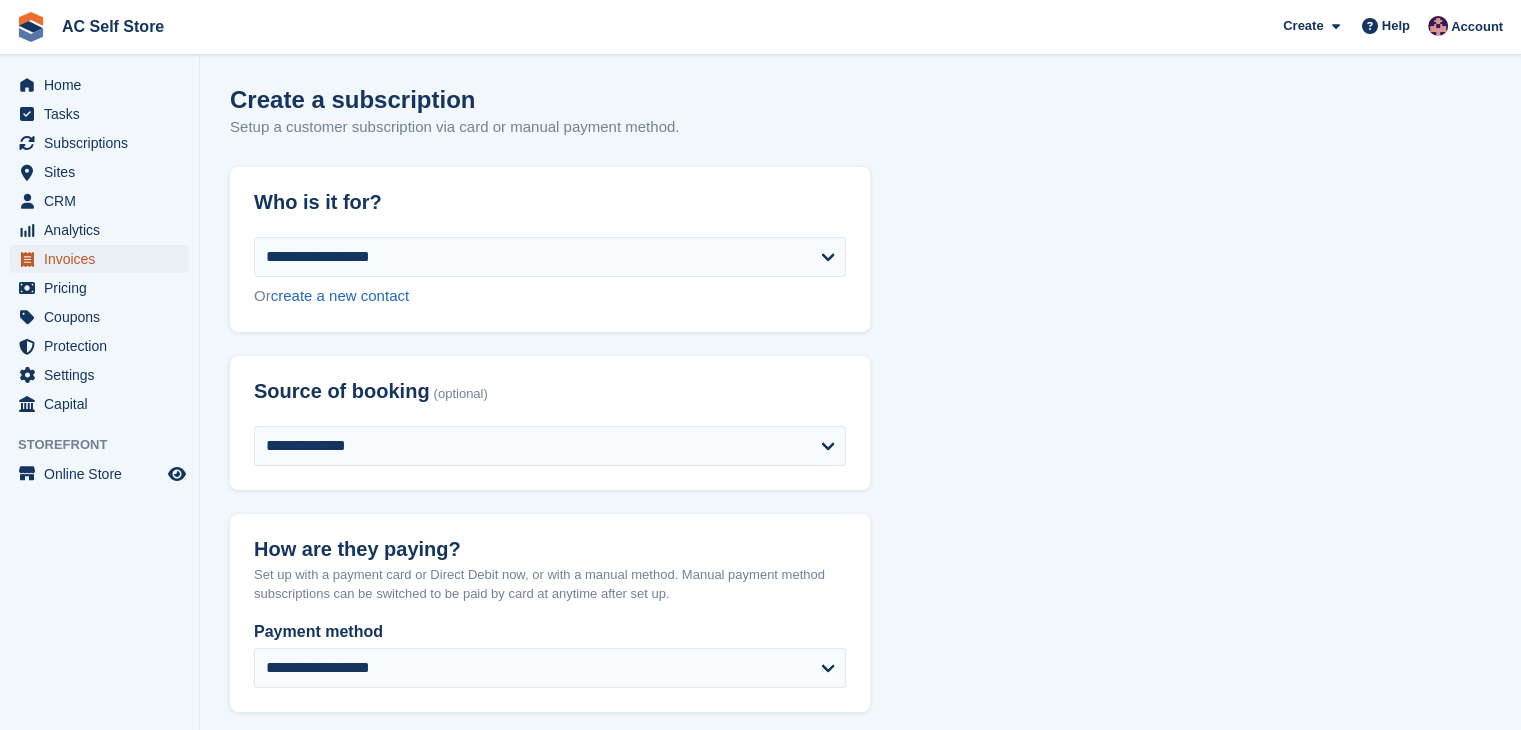 click on "Invoices" at bounding box center (104, 259) 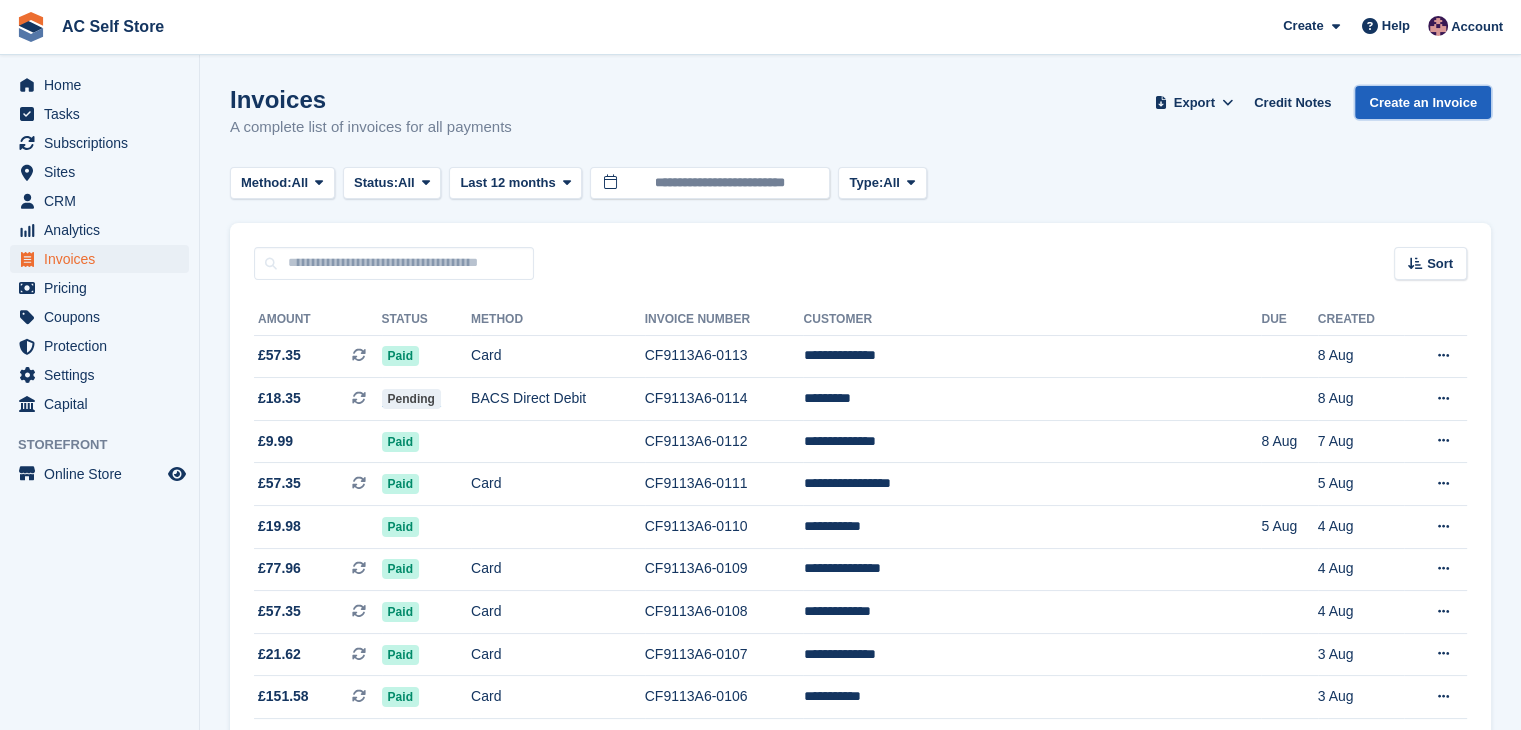 click on "Create an Invoice" at bounding box center [1423, 102] 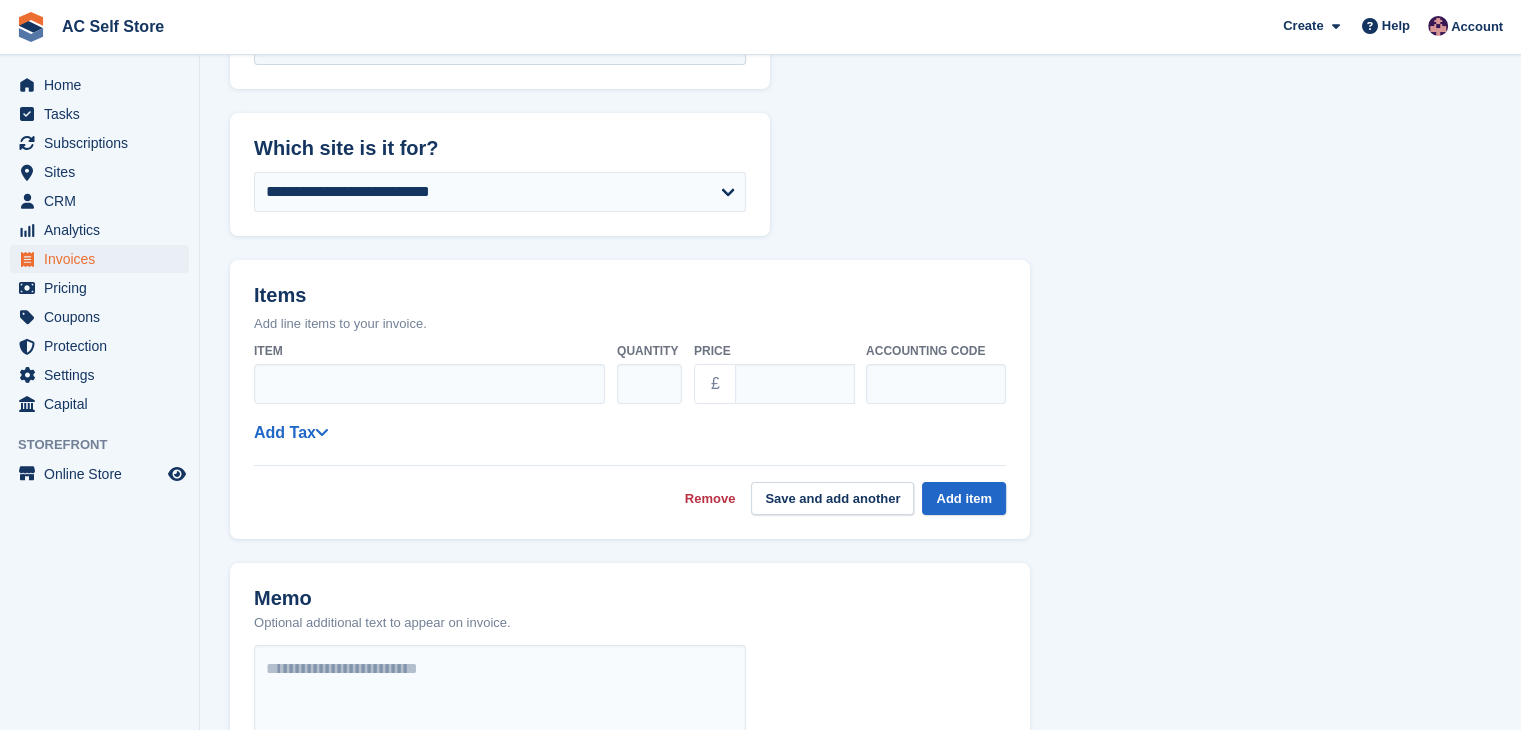 scroll, scrollTop: 200, scrollLeft: 0, axis: vertical 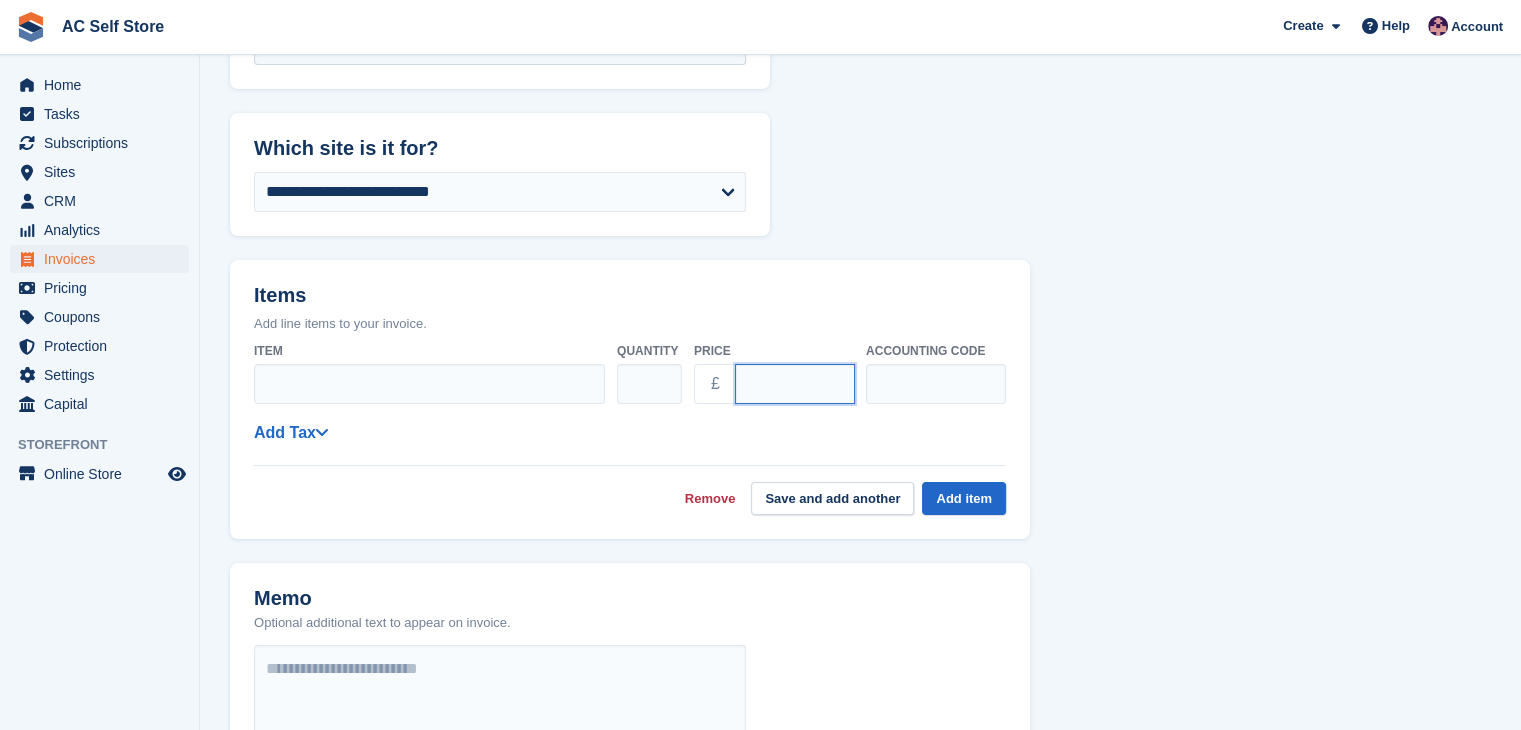 drag, startPoint x: 787, startPoint y: 389, endPoint x: 725, endPoint y: 393, distance: 62.1289 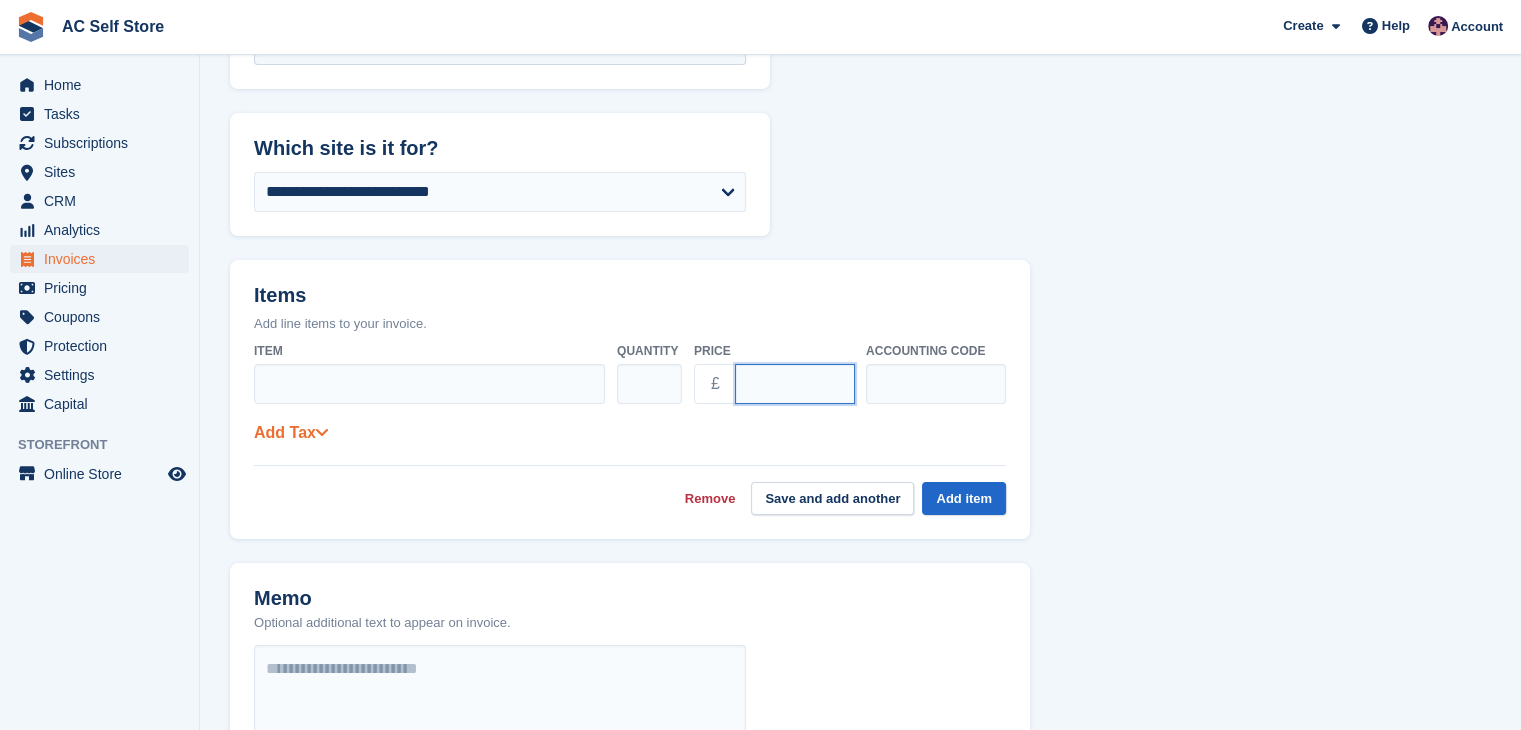 type on "**" 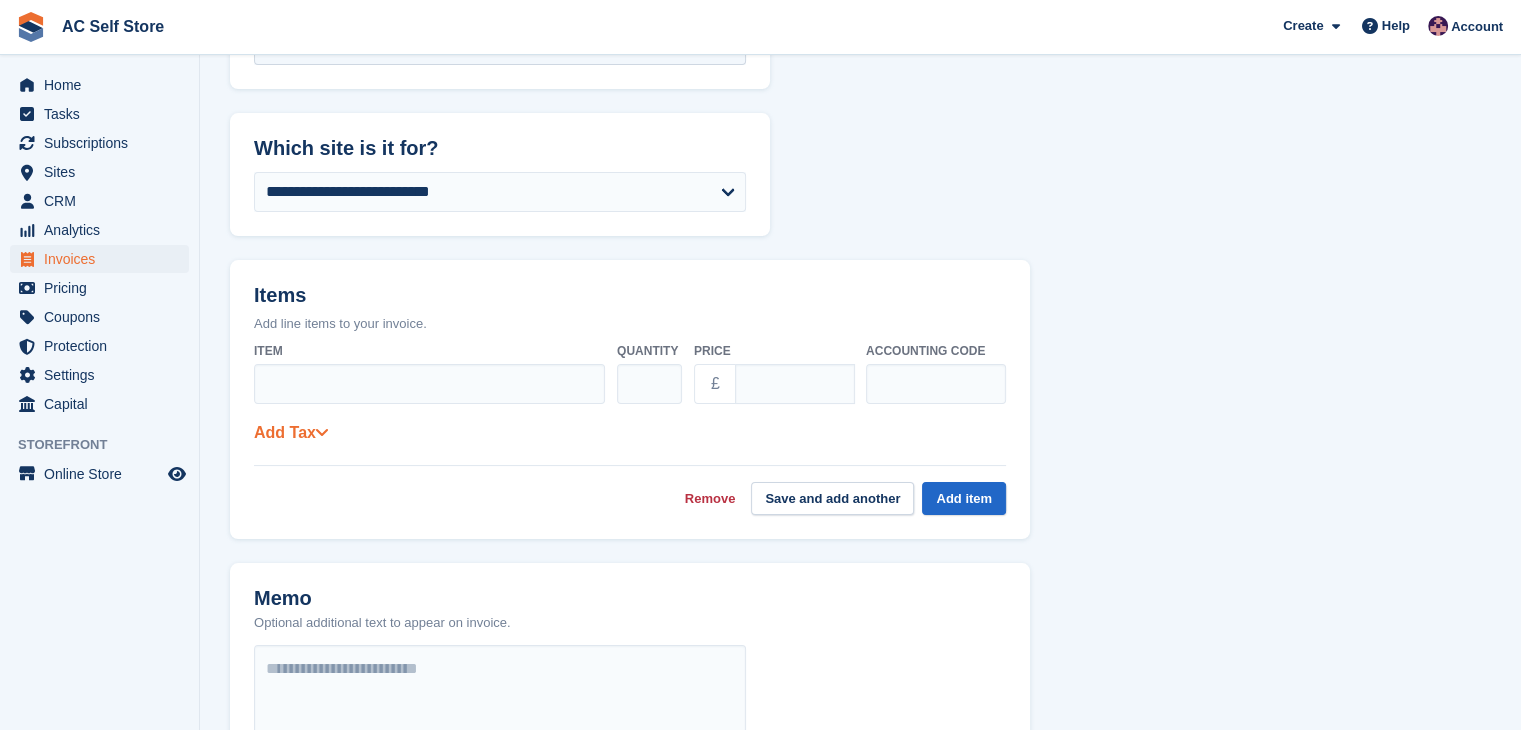 click on "Add Tax" at bounding box center (291, 432) 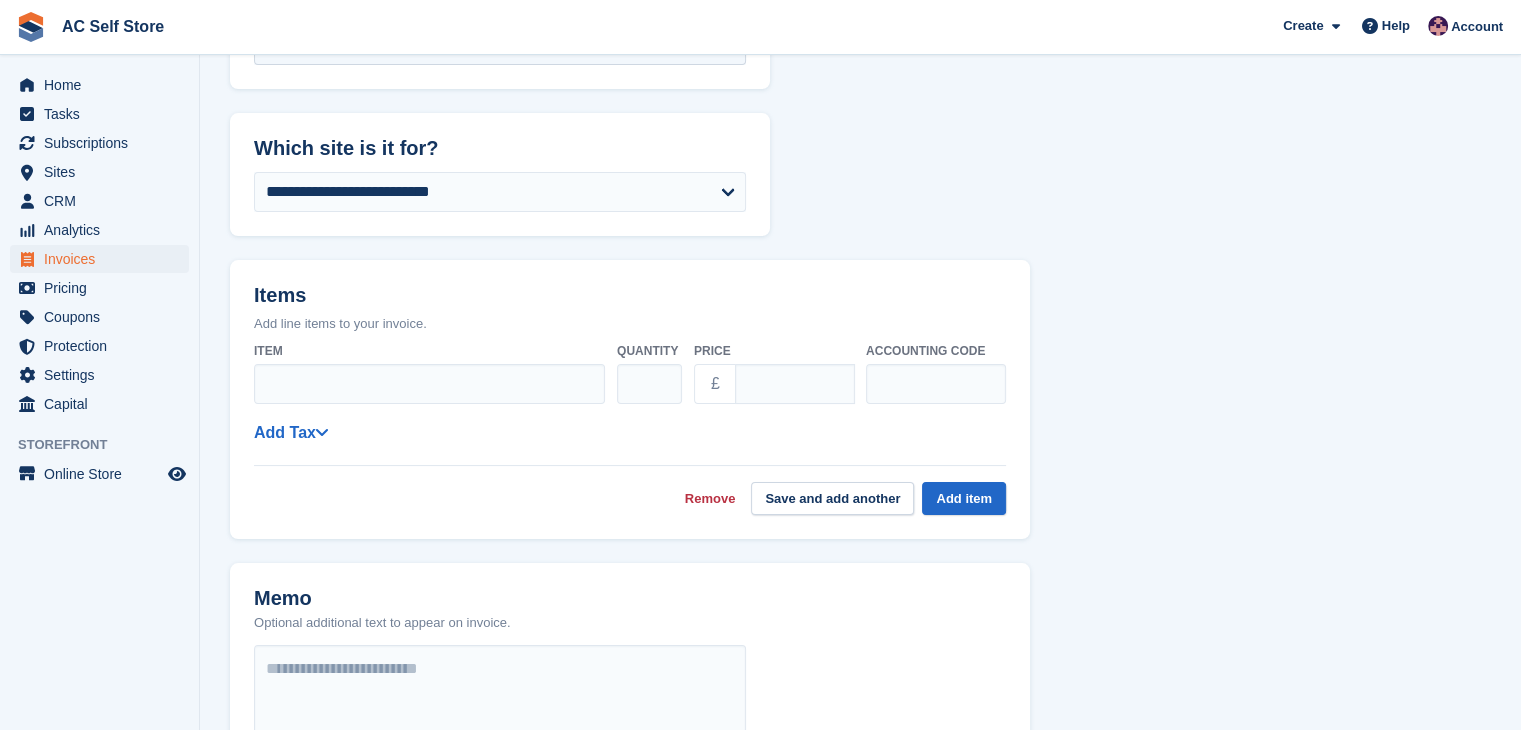 select 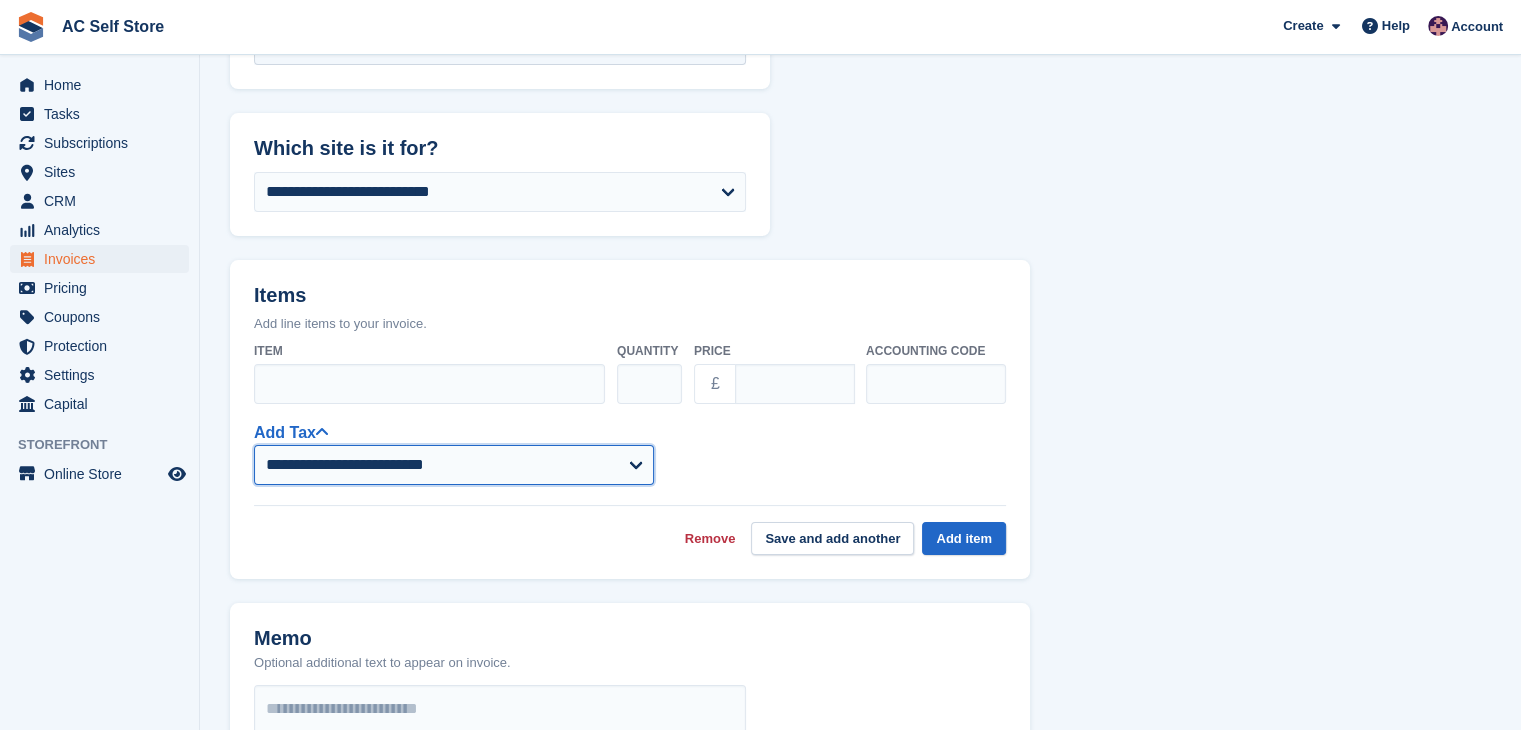 click on "**********" at bounding box center [454, 465] 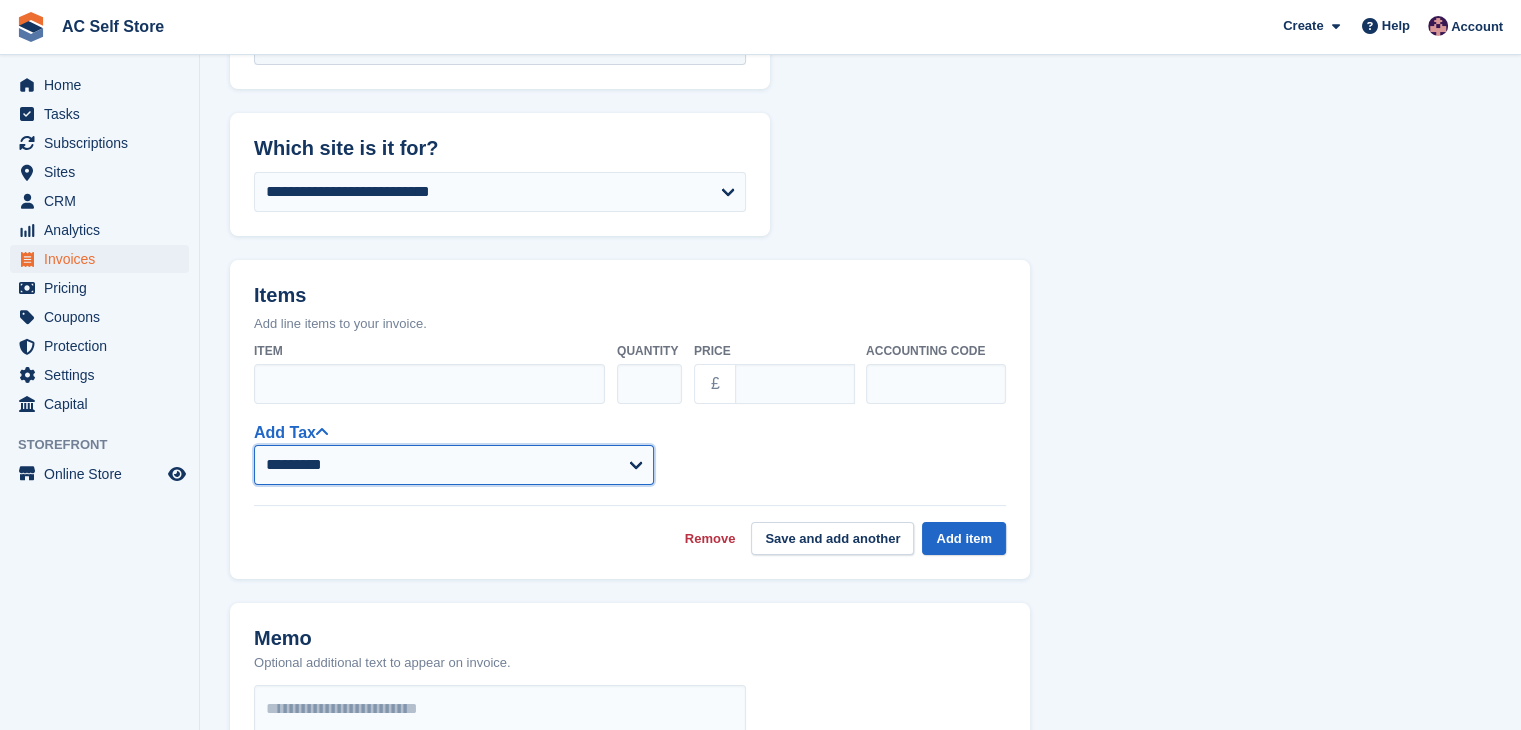 click on "**********" at bounding box center (454, 465) 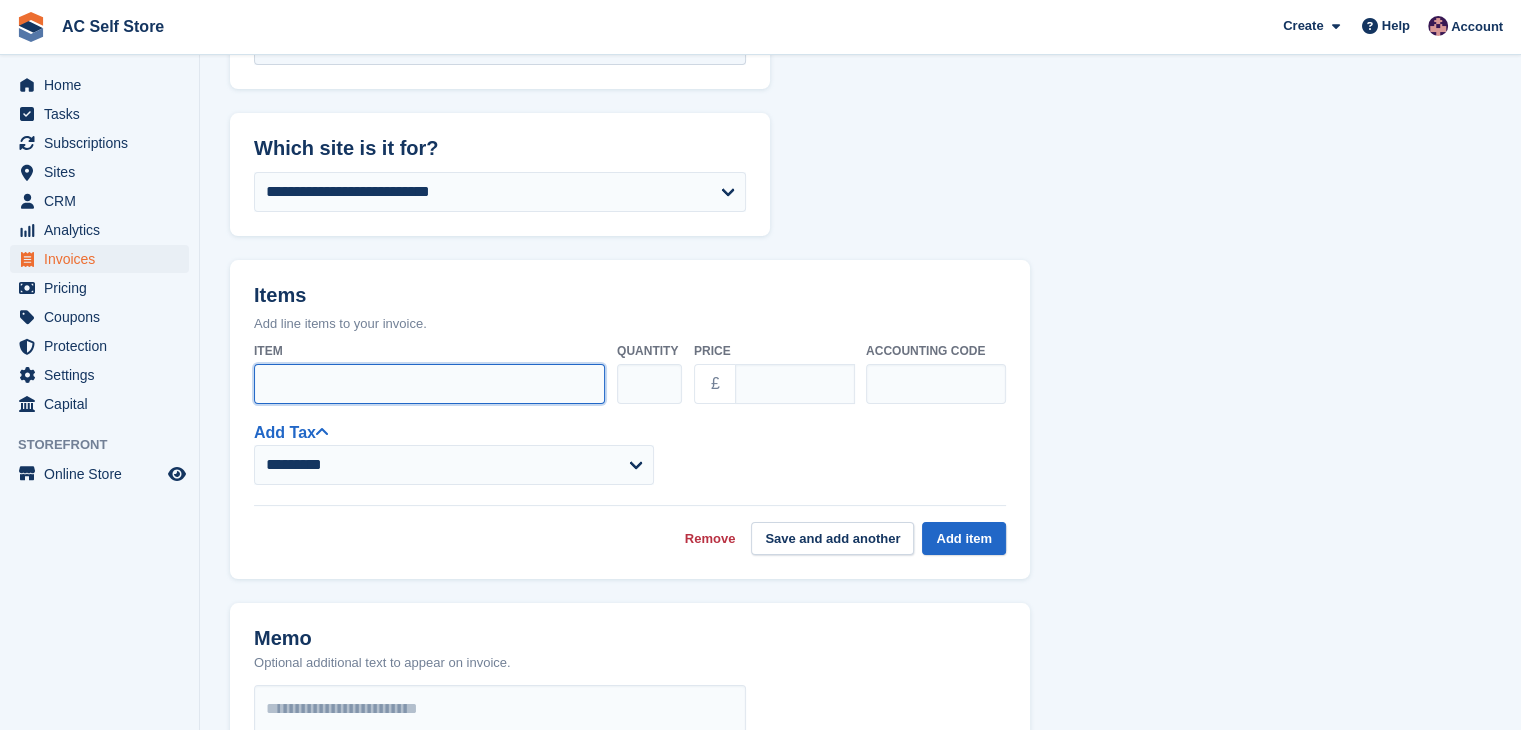 click on "Item" at bounding box center [429, 384] 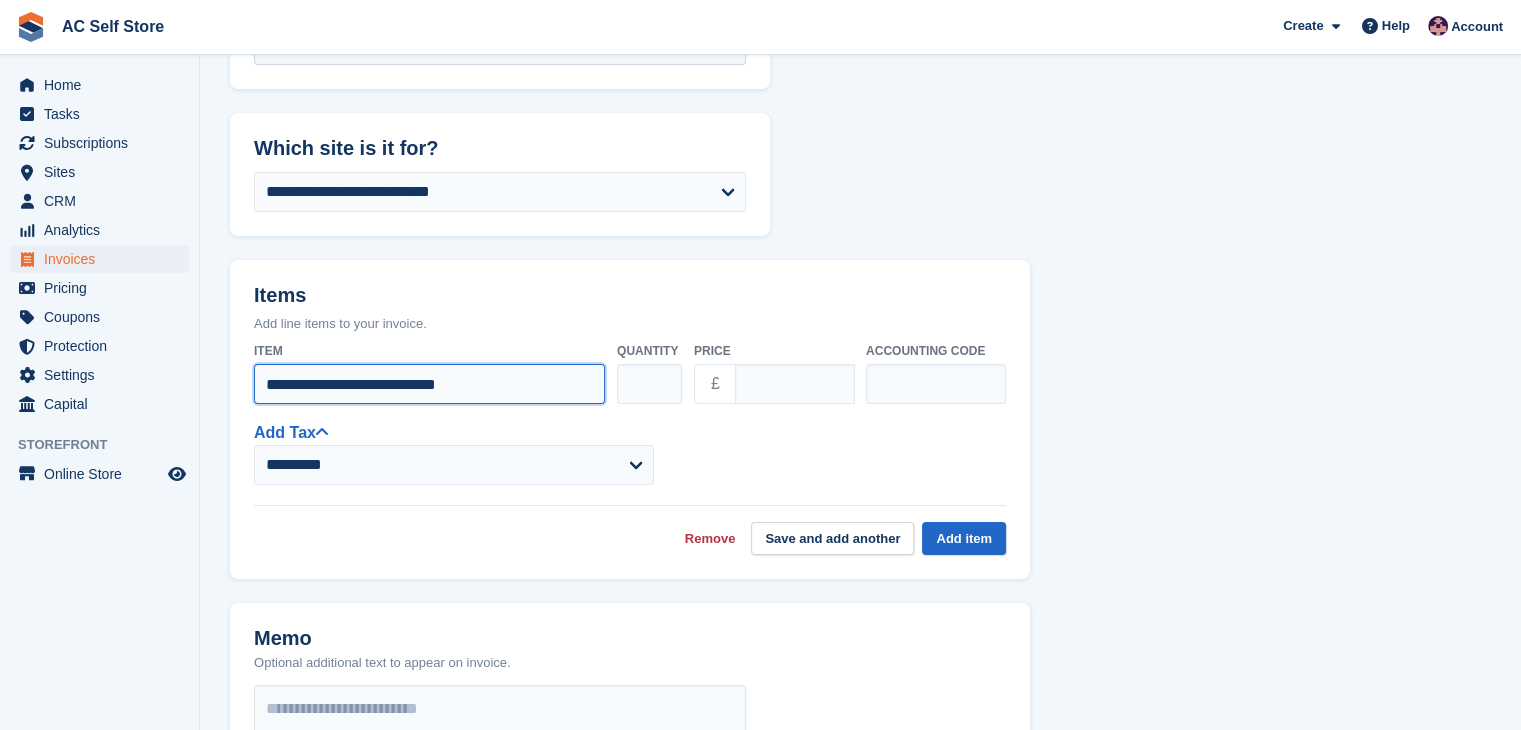 type on "**********" 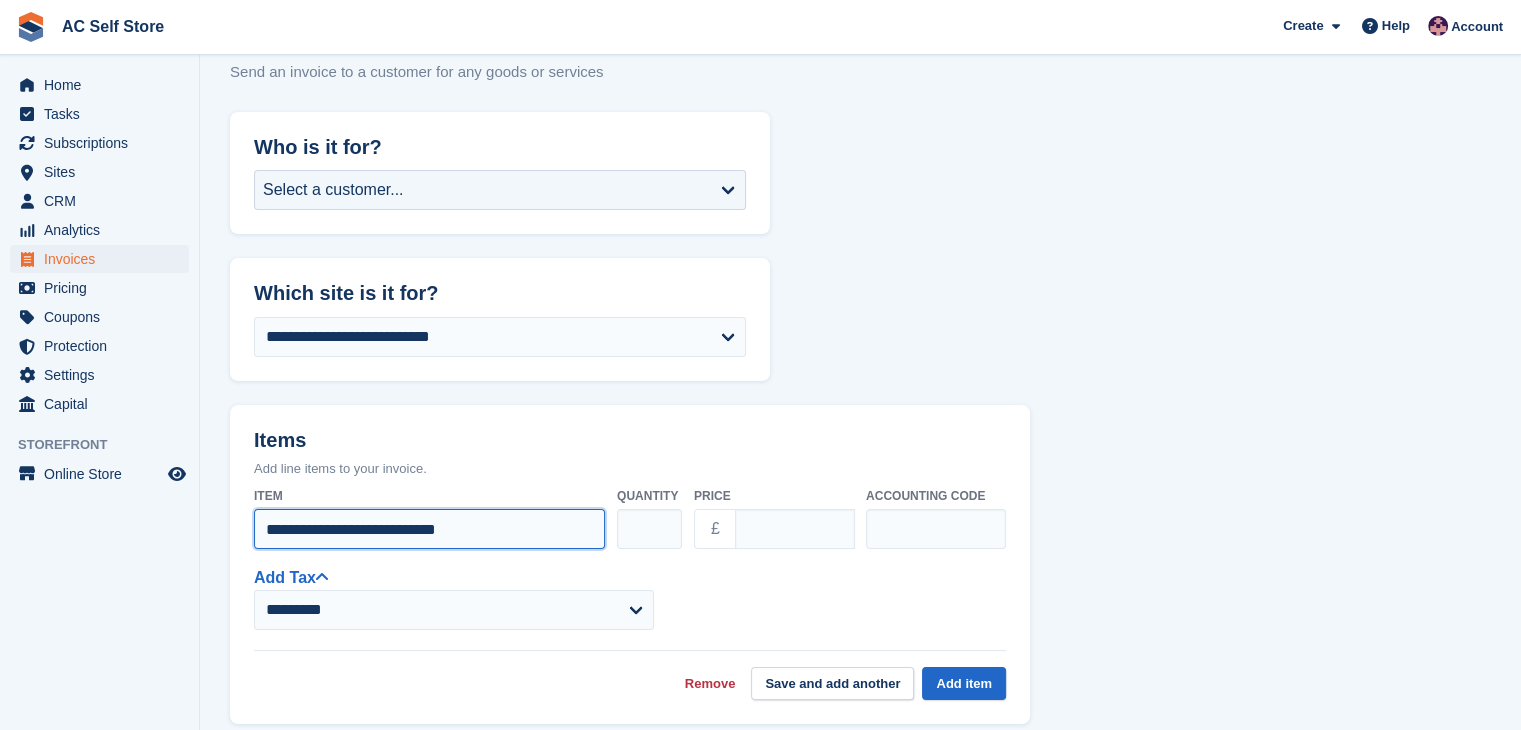 scroll, scrollTop: 0, scrollLeft: 0, axis: both 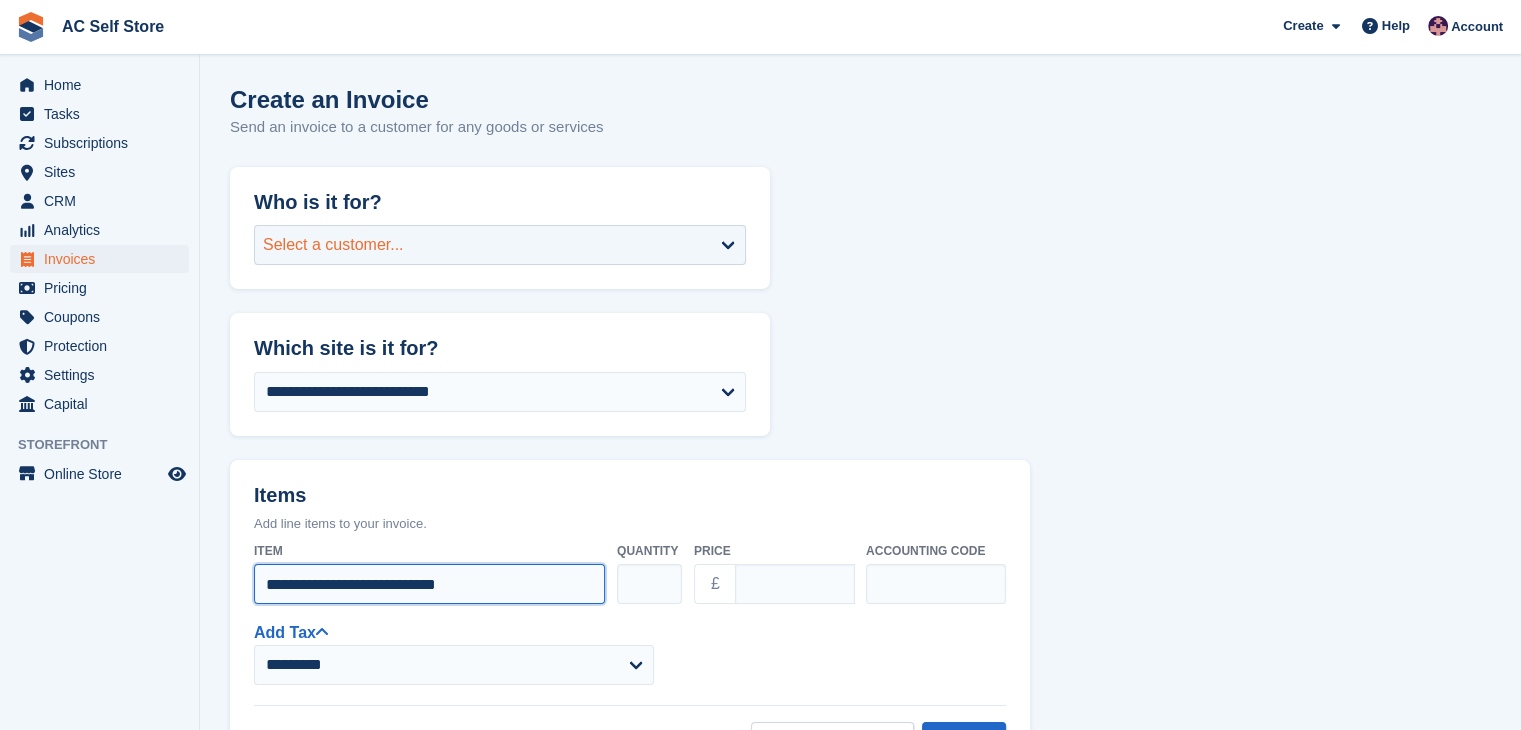 click on "Select a customer..." at bounding box center [500, 245] 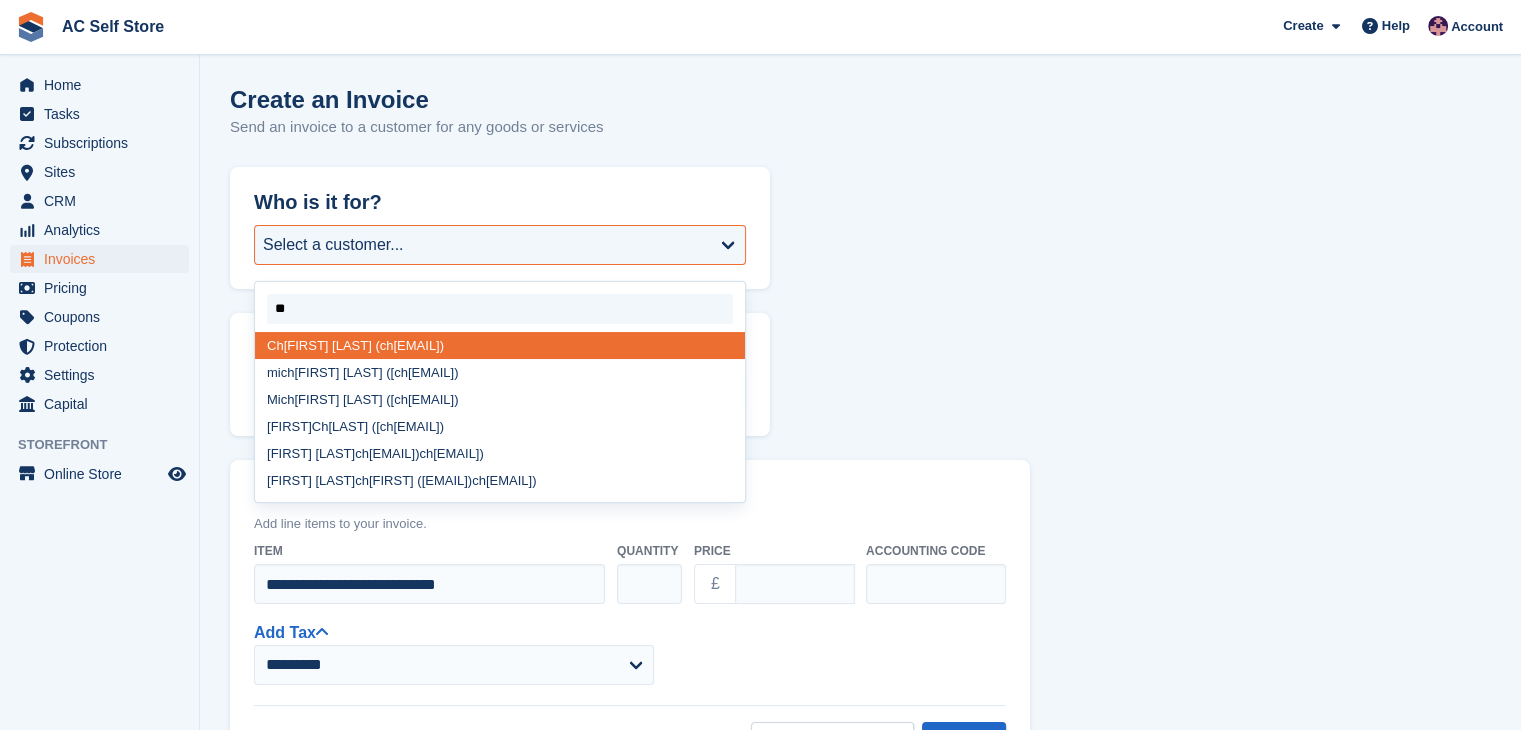 type on "***" 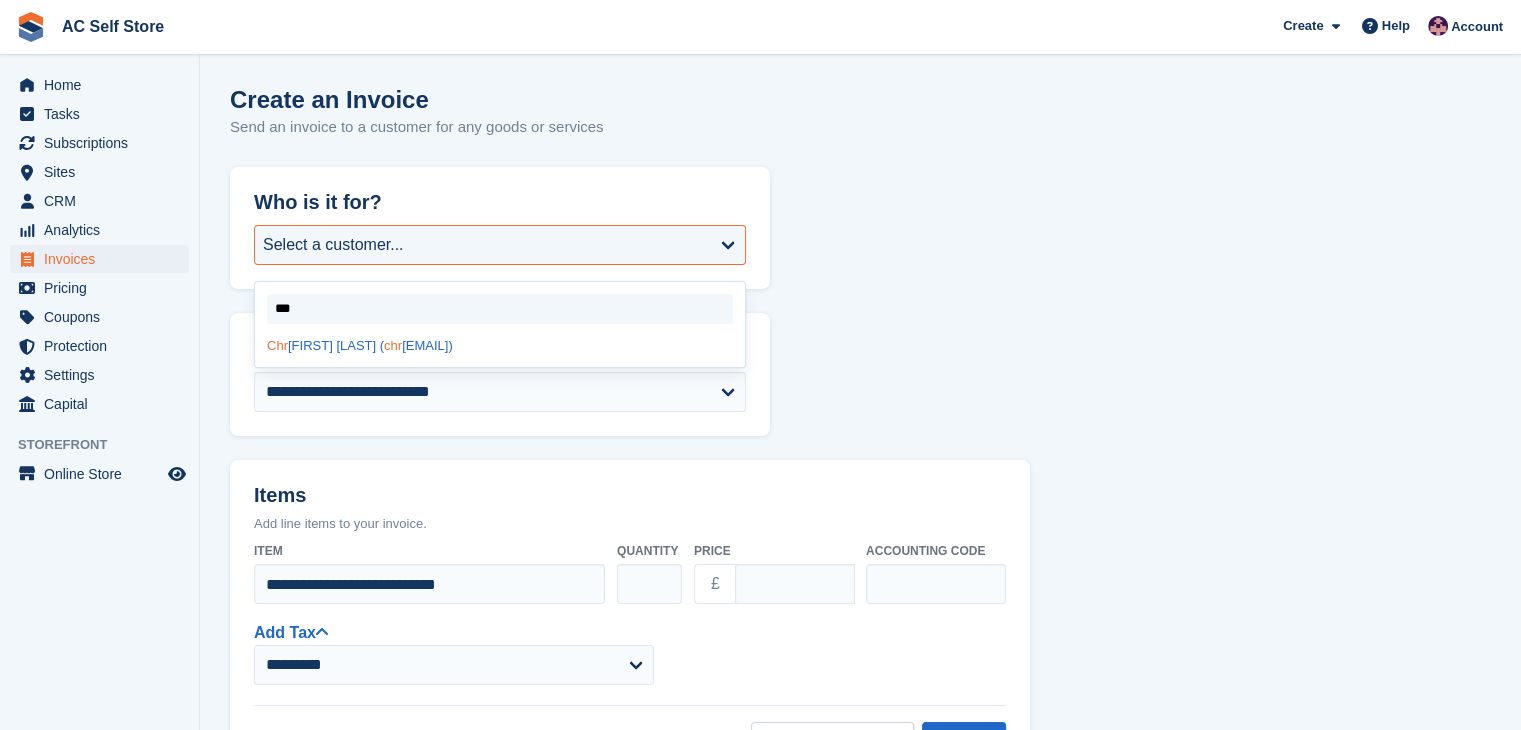 click on "[FIRST] [LAST] ([EMAIL])" at bounding box center (500, 345) 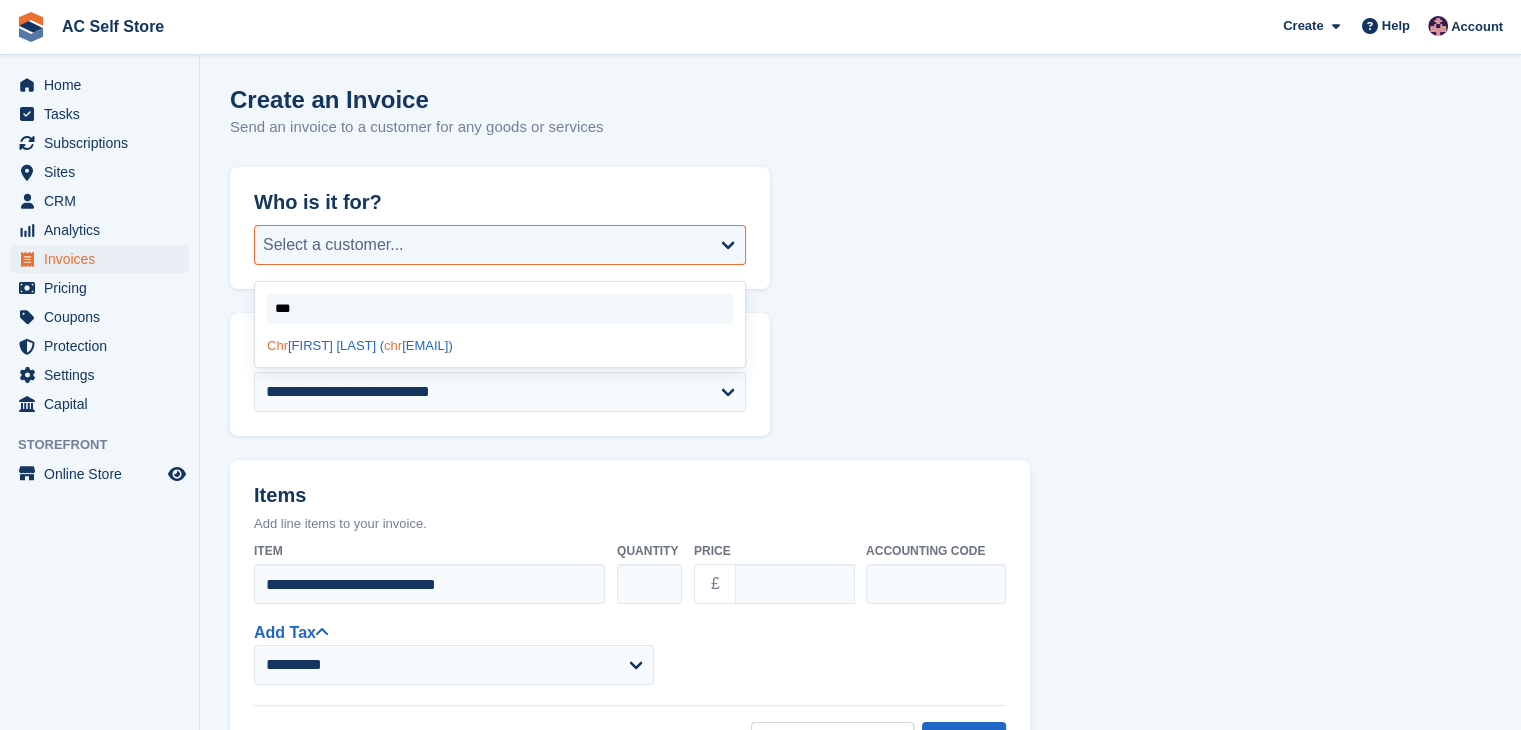 select on "******" 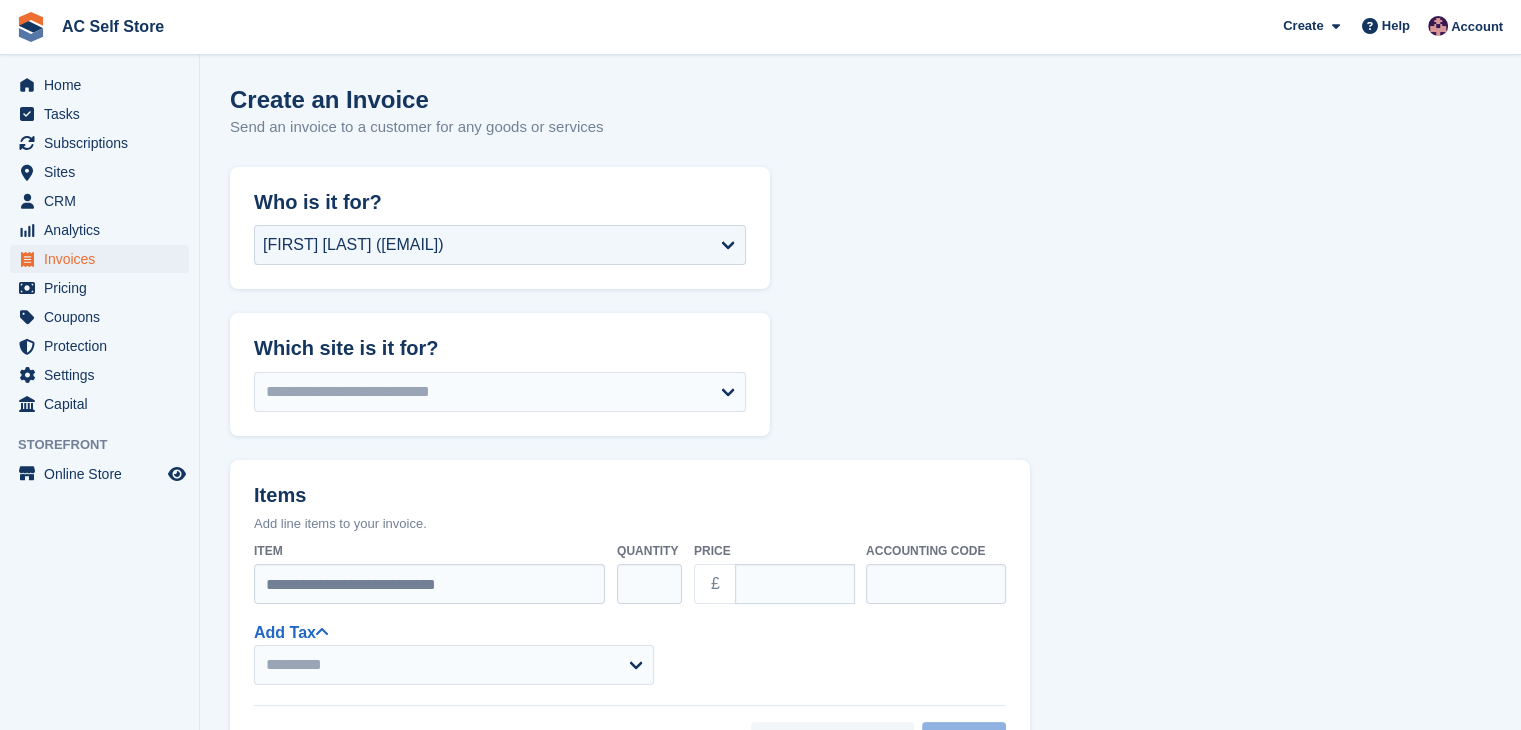type 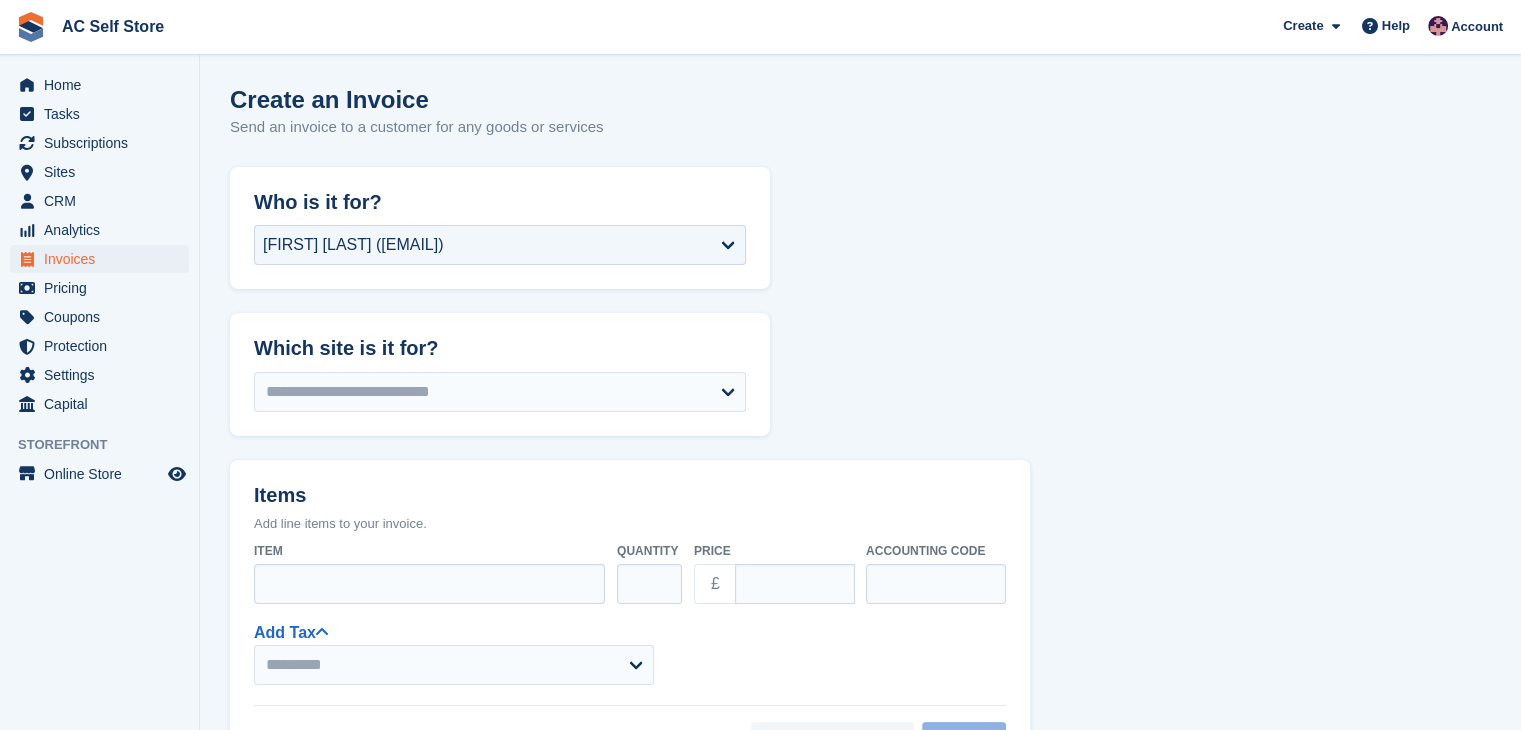 select on "******" 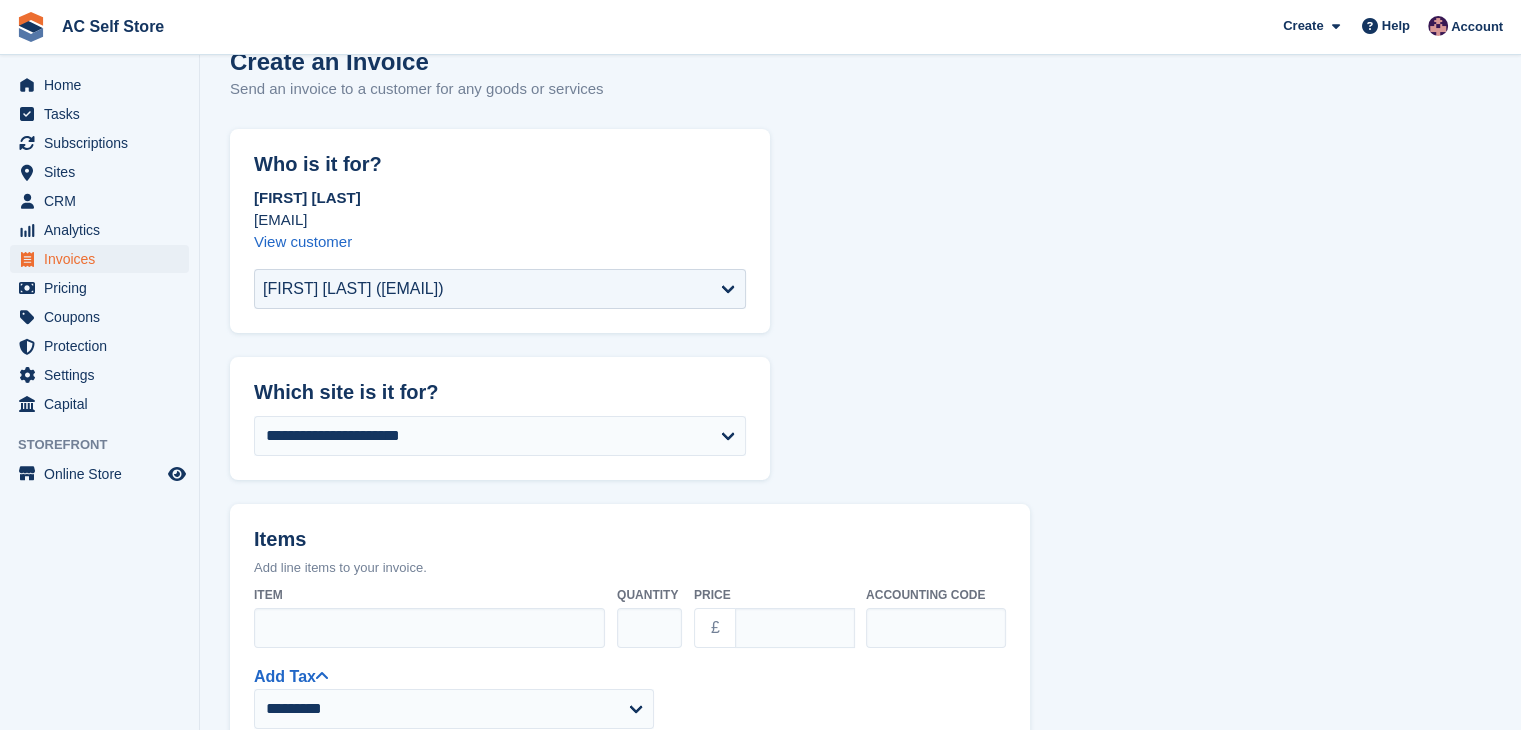 scroll, scrollTop: 300, scrollLeft: 0, axis: vertical 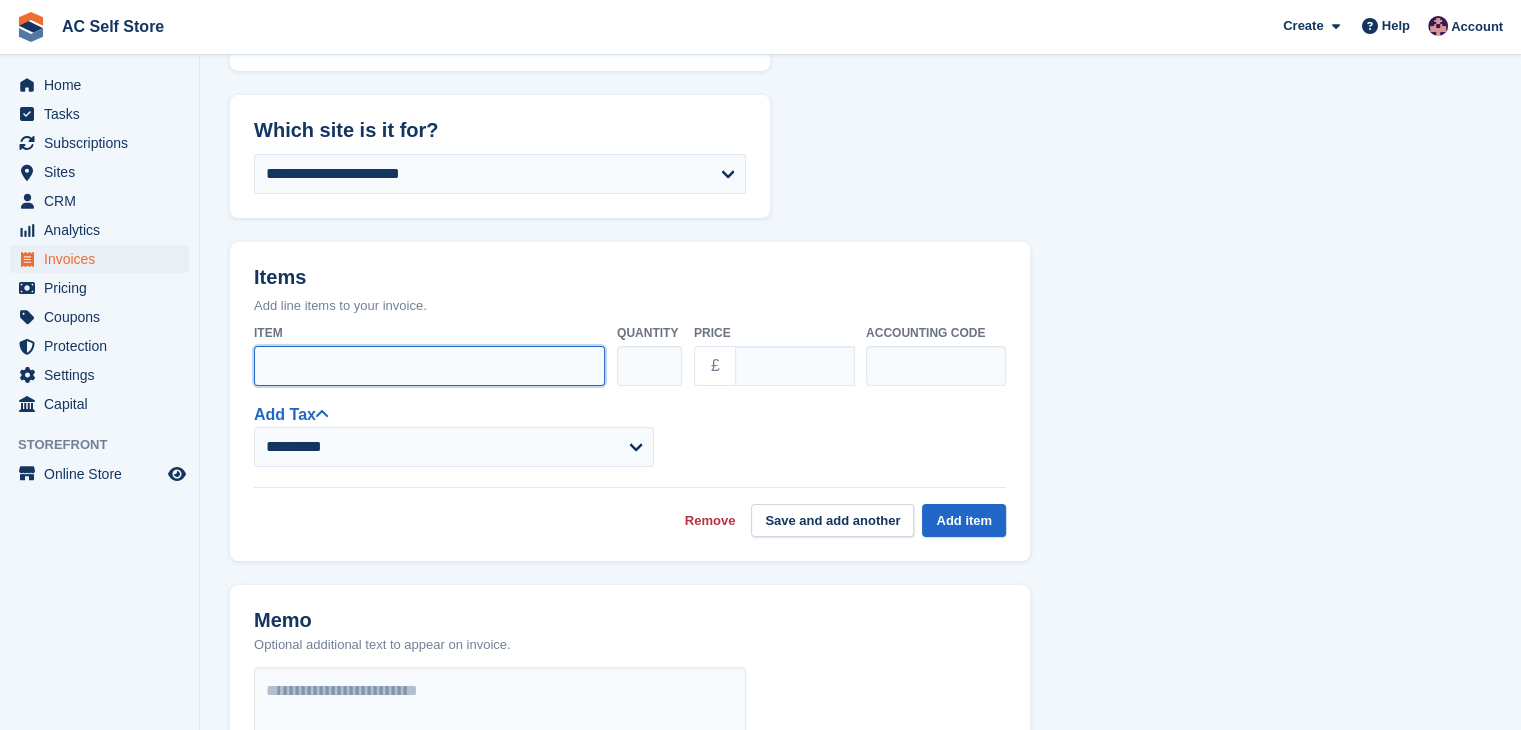 click on "Item" at bounding box center (429, 366) 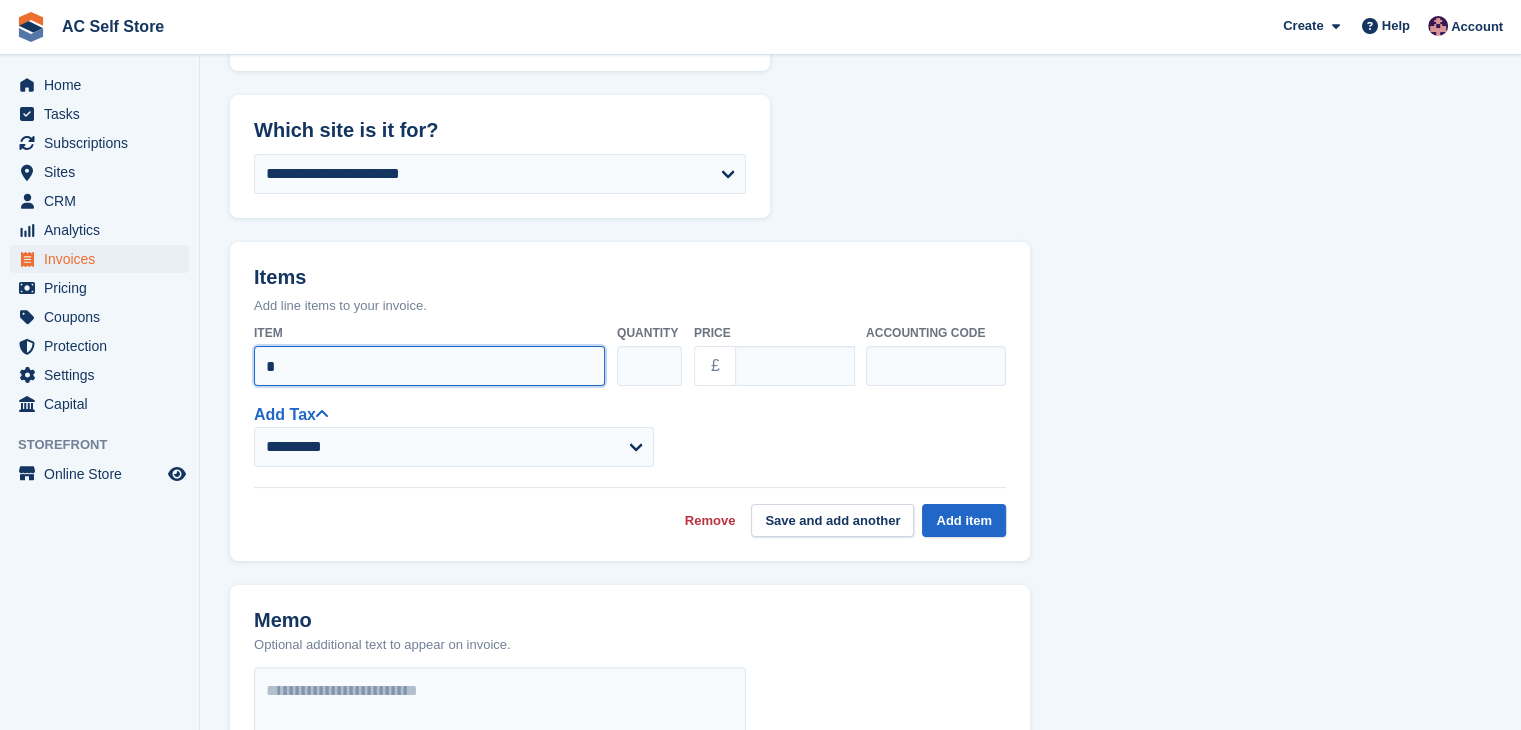 type on "**********" 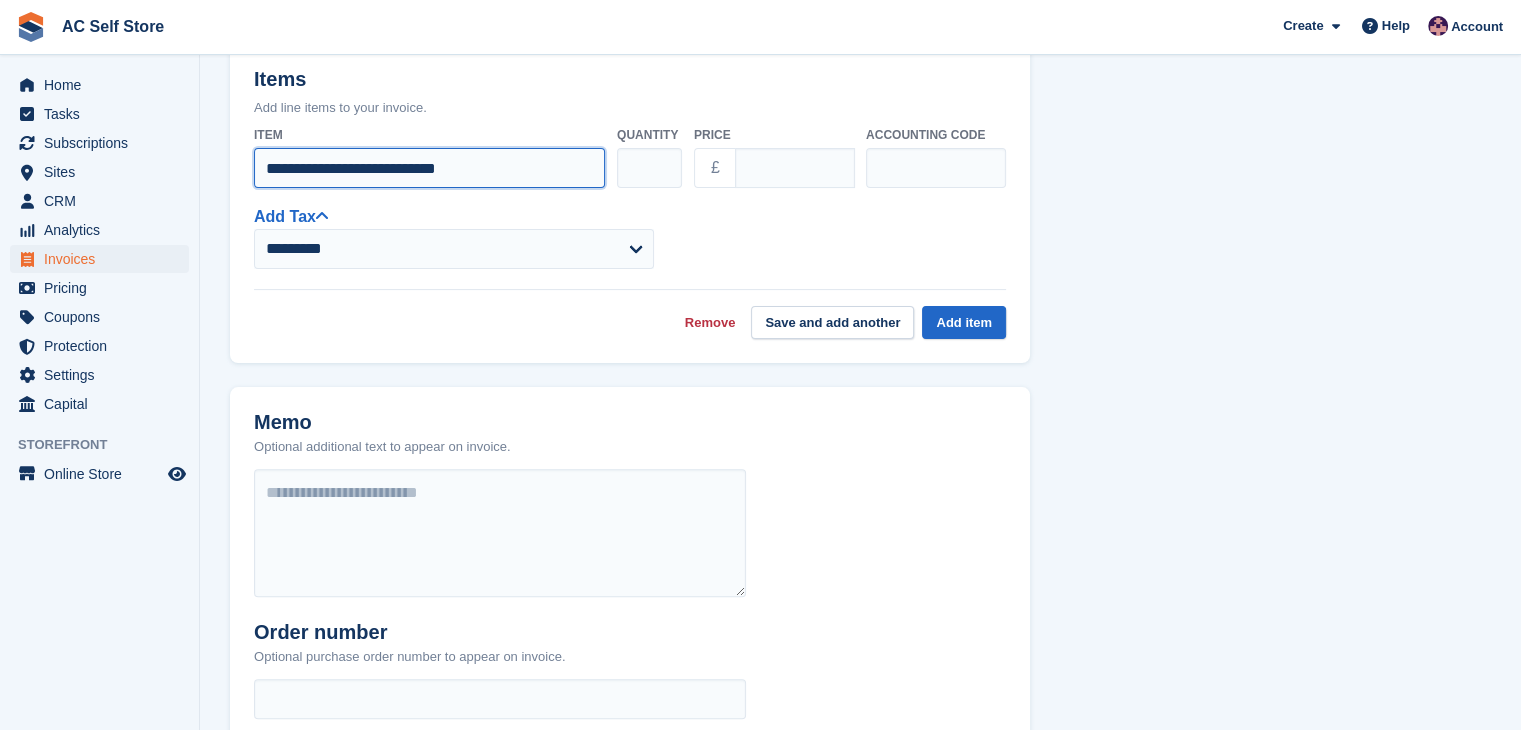 scroll, scrollTop: 500, scrollLeft: 0, axis: vertical 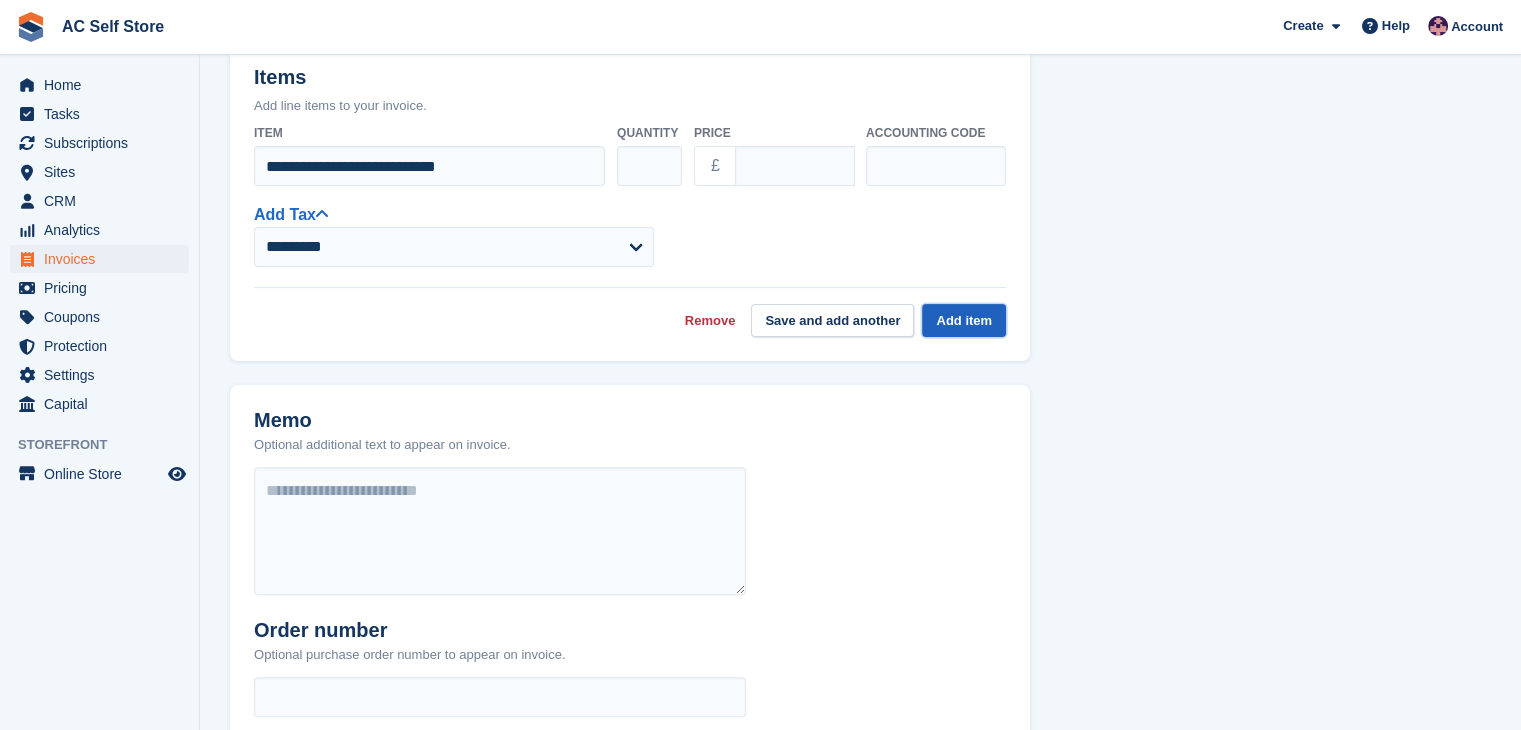 click on "Add item" at bounding box center [964, 320] 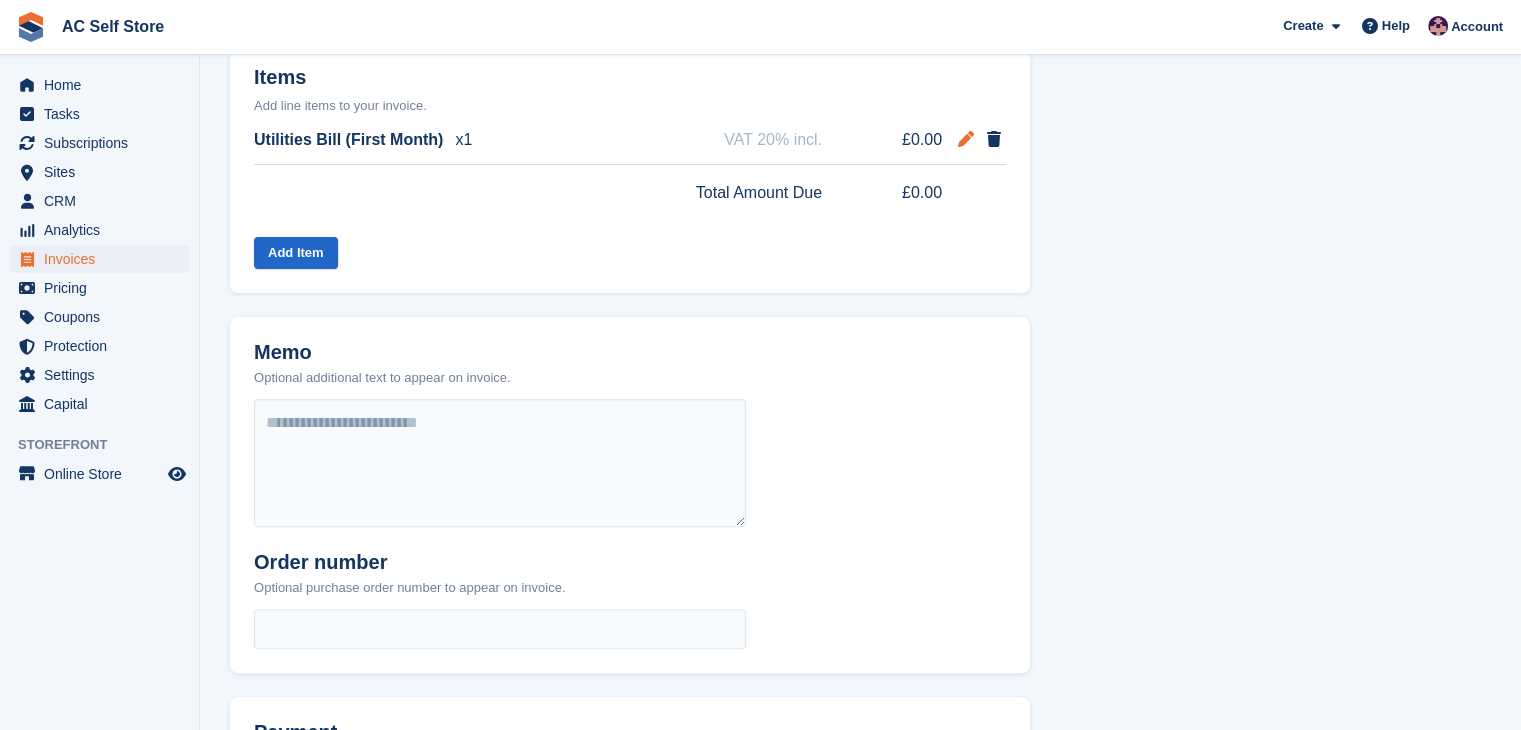 click at bounding box center [966, 139] 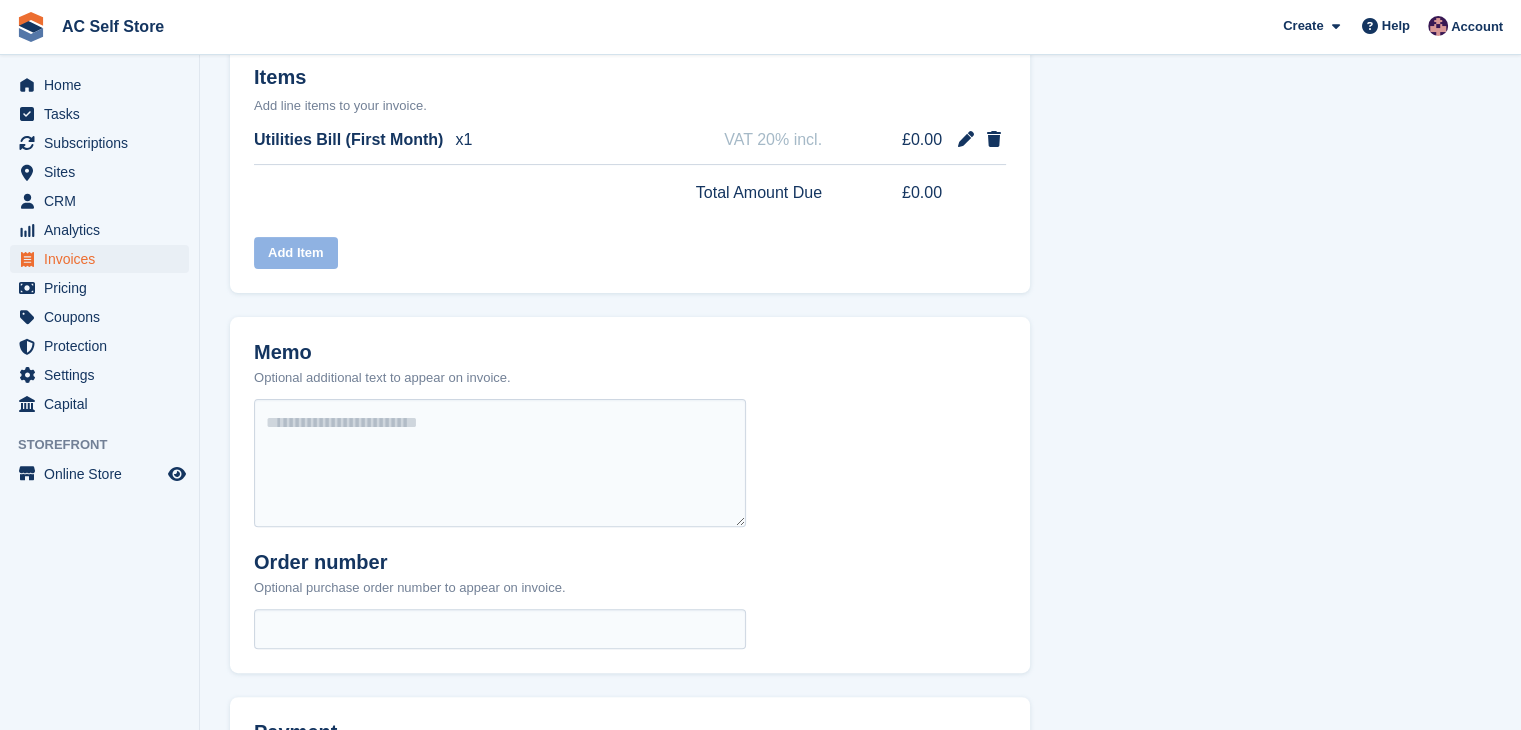 select on "******" 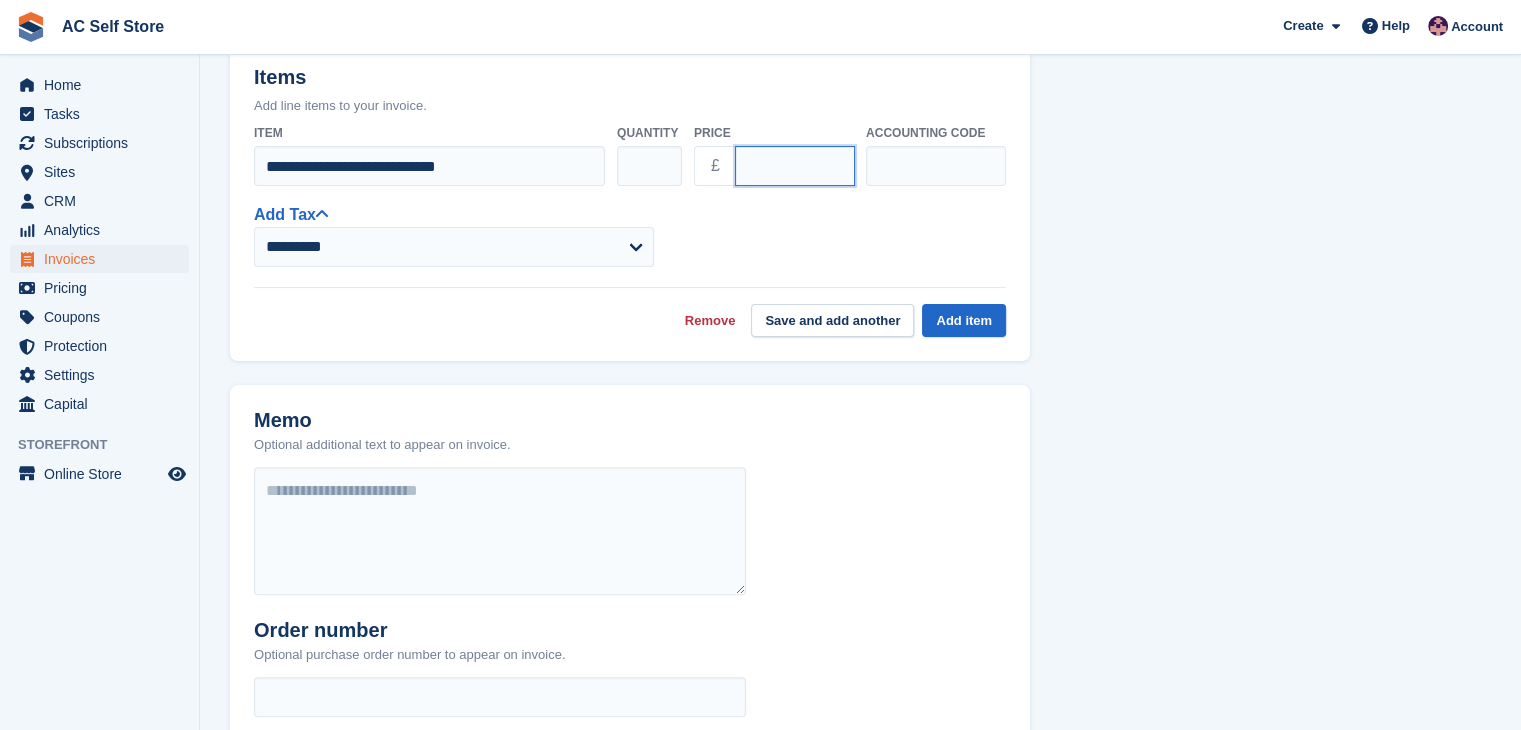 drag, startPoint x: 788, startPoint y: 173, endPoint x: 616, endPoint y: 176, distance: 172.02615 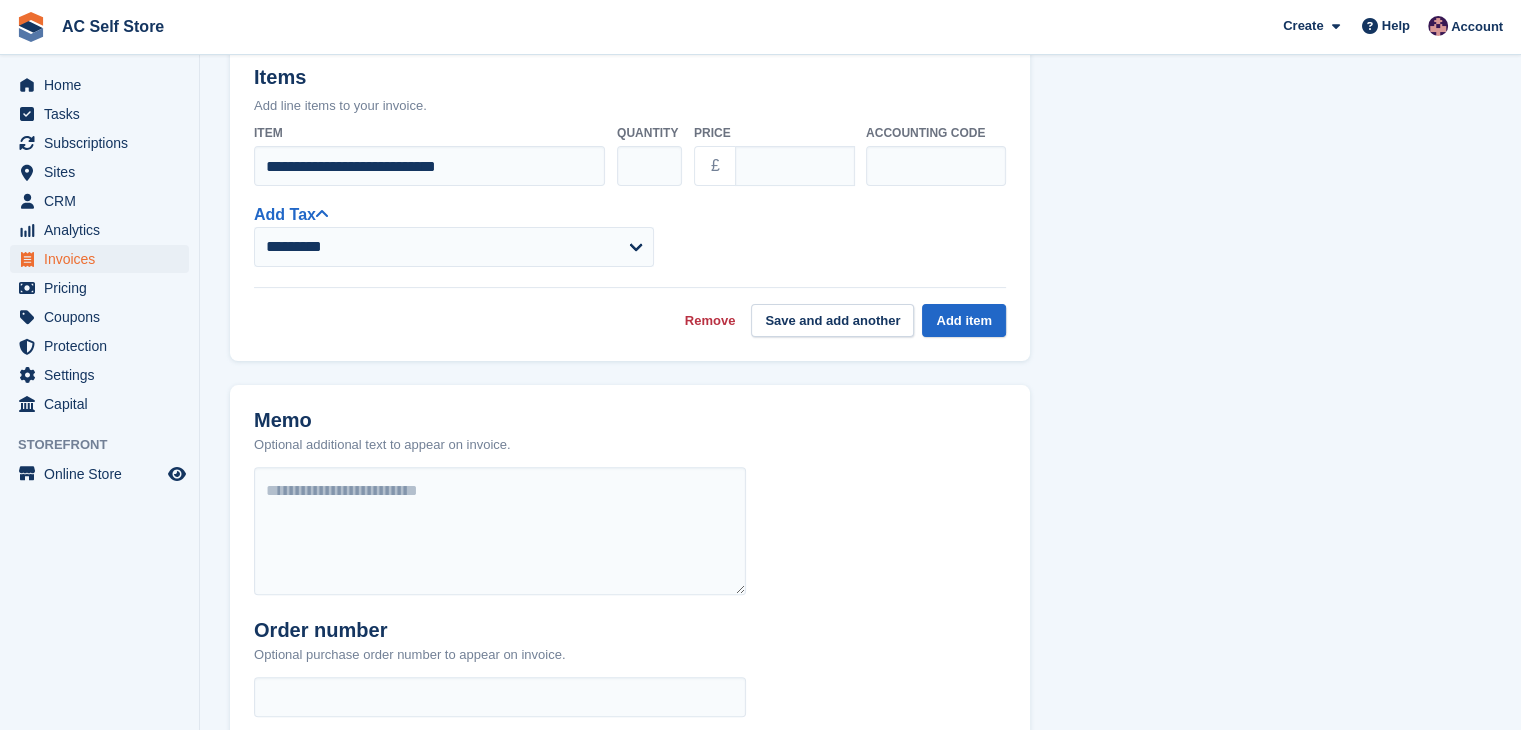 click on "**********" at bounding box center [630, 226] 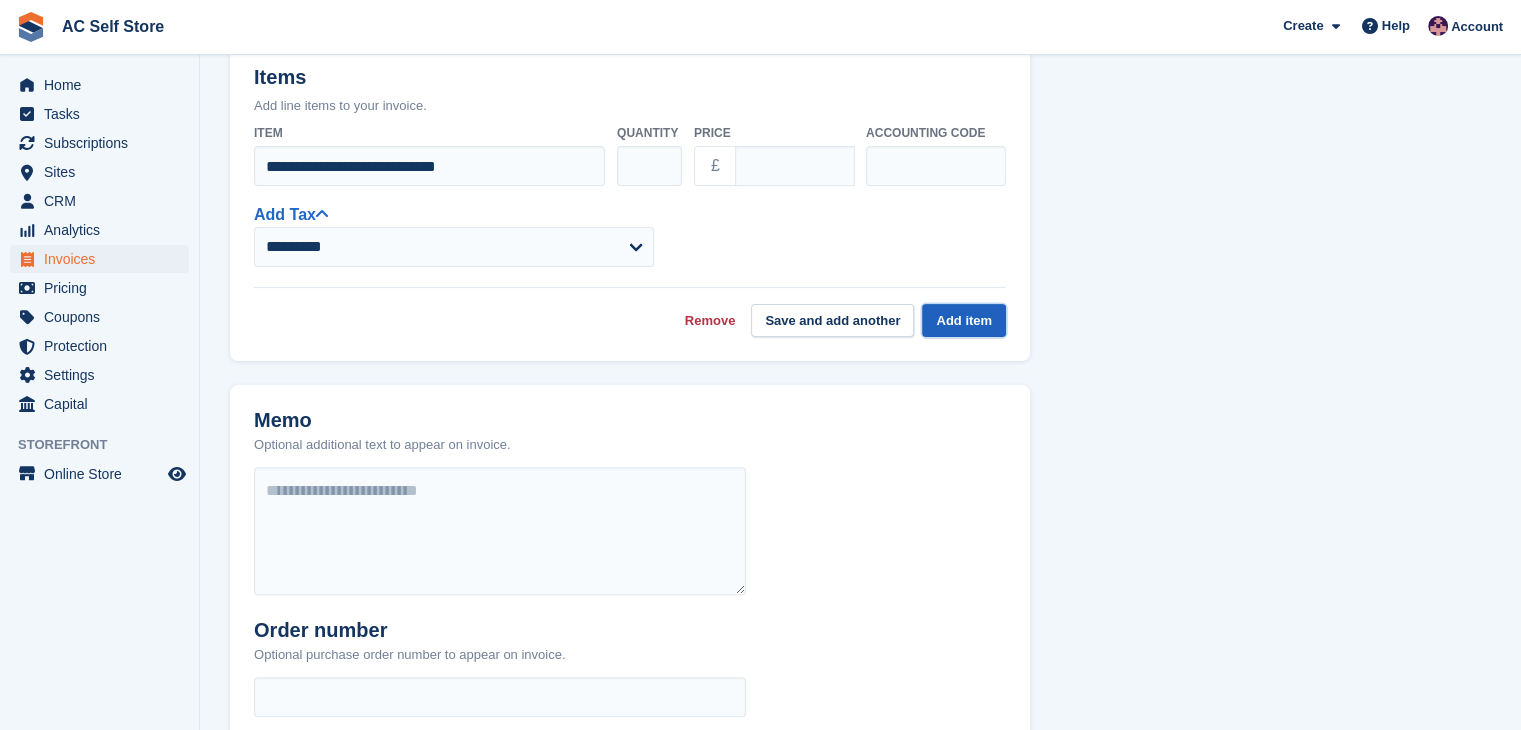 click on "Add item" at bounding box center [964, 320] 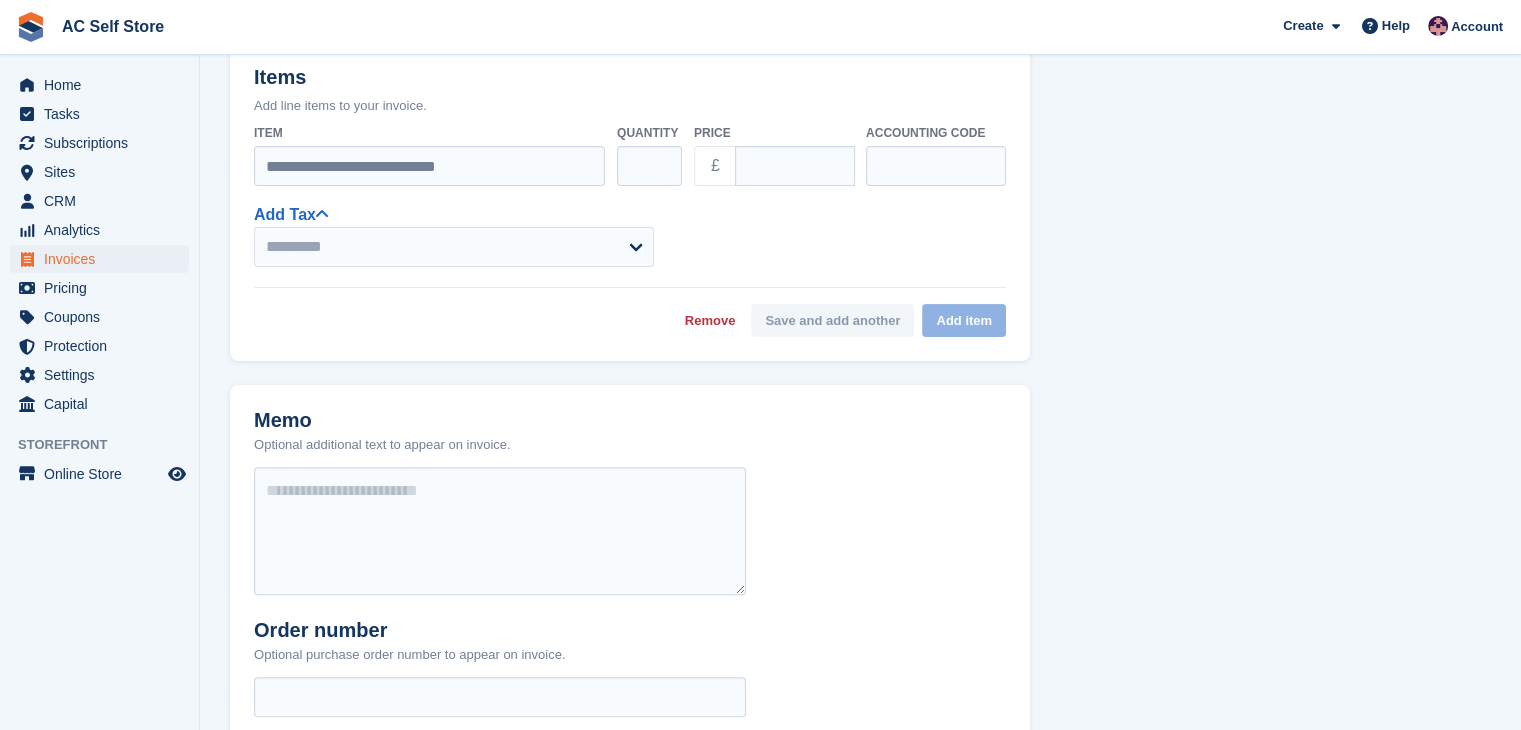 select on "******" 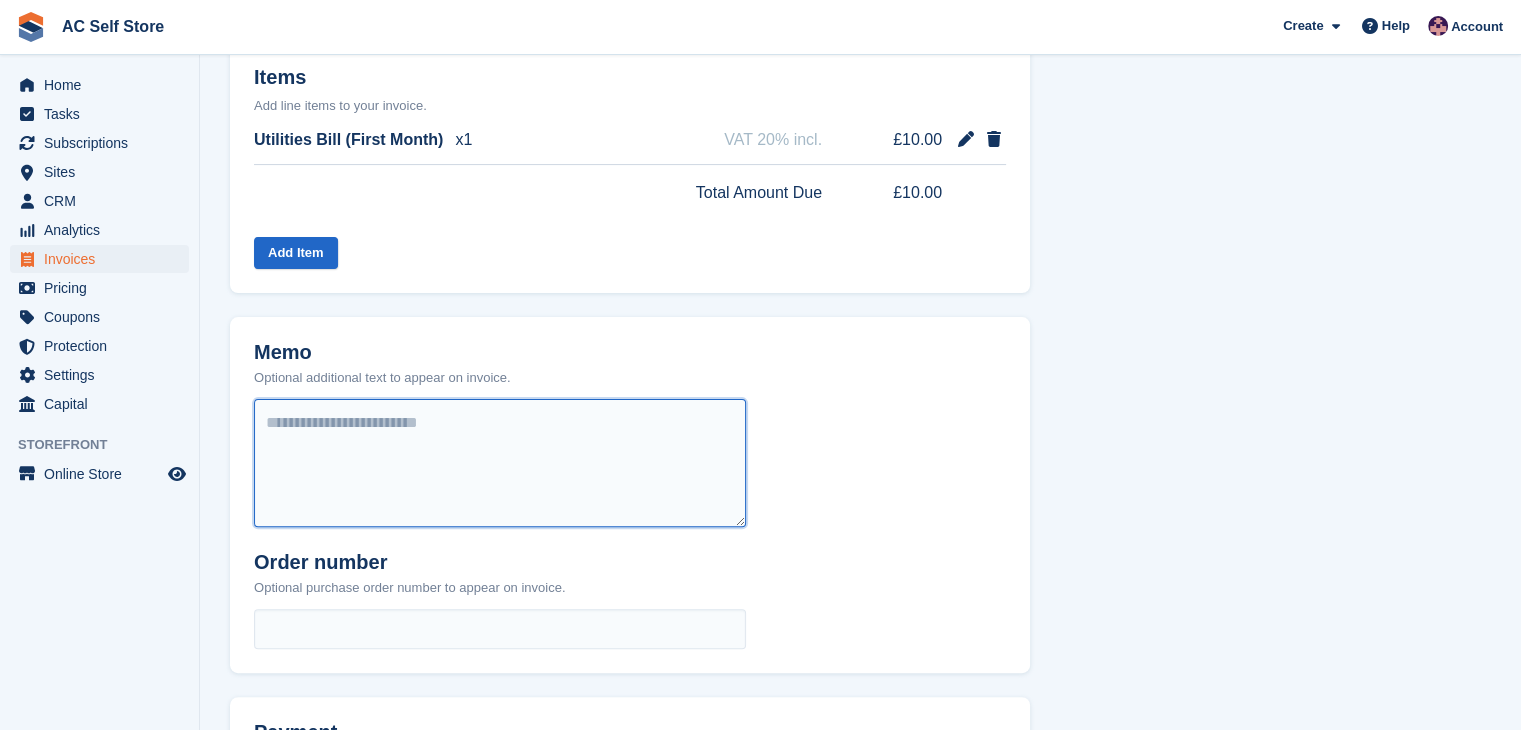 click at bounding box center [500, 463] 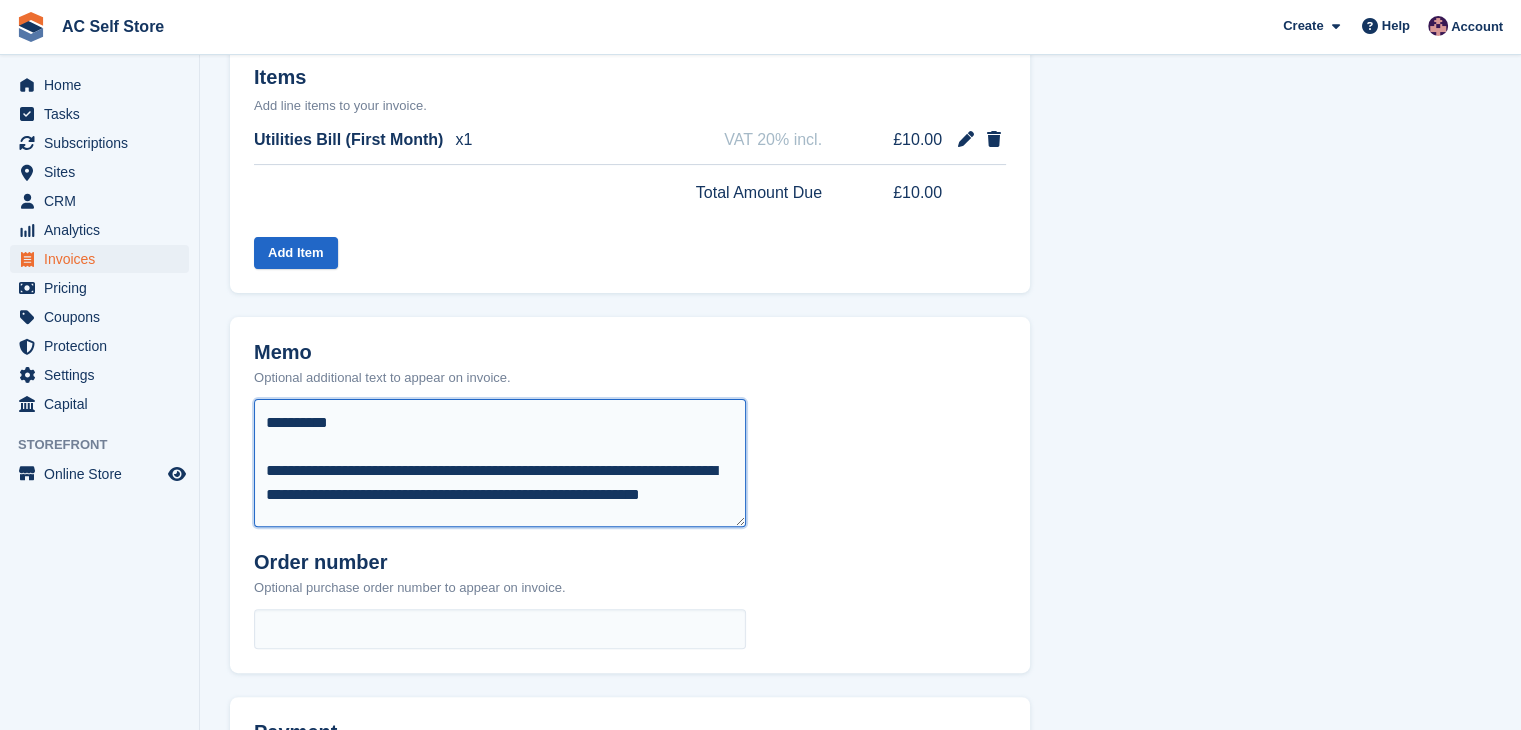 scroll, scrollTop: 4, scrollLeft: 0, axis: vertical 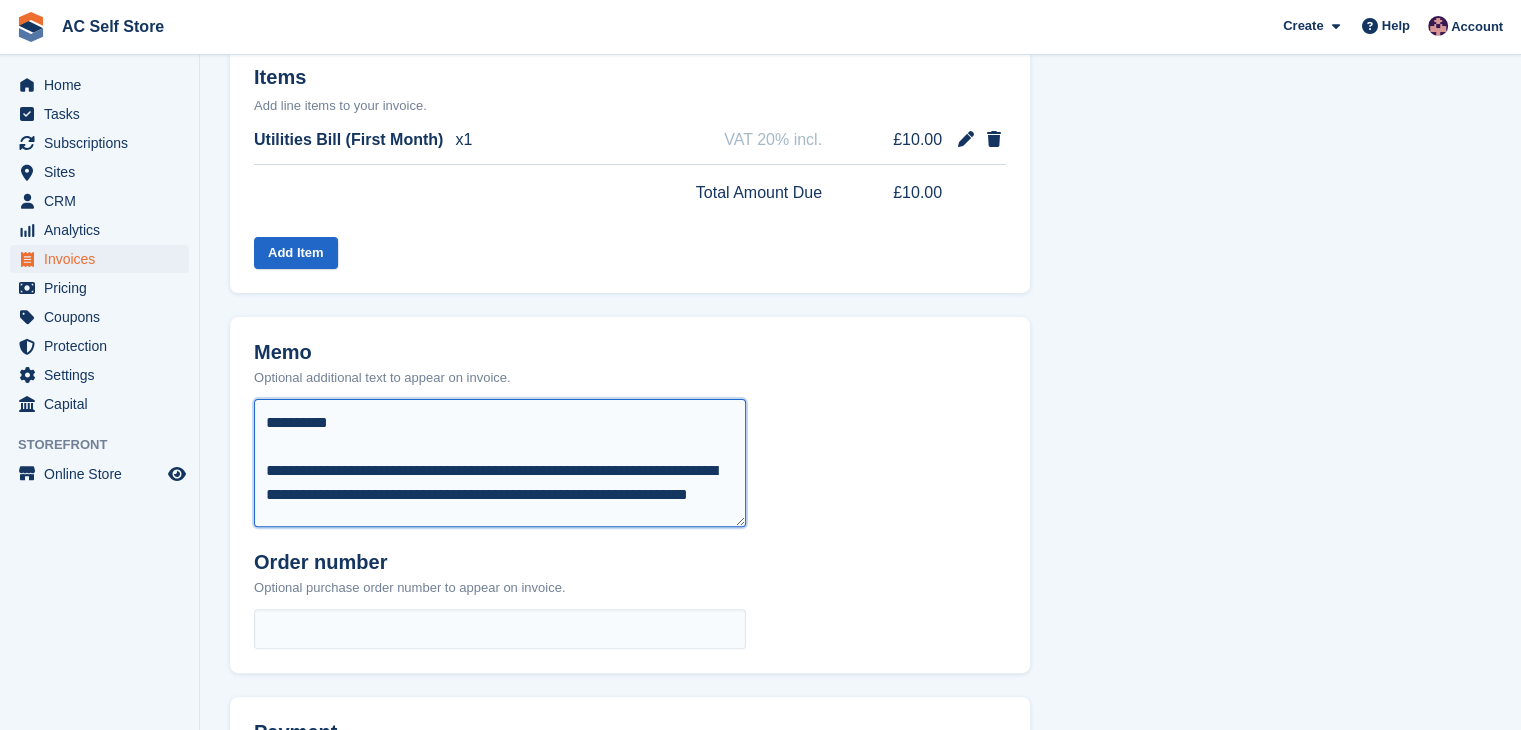 click on "**********" at bounding box center [500, 463] 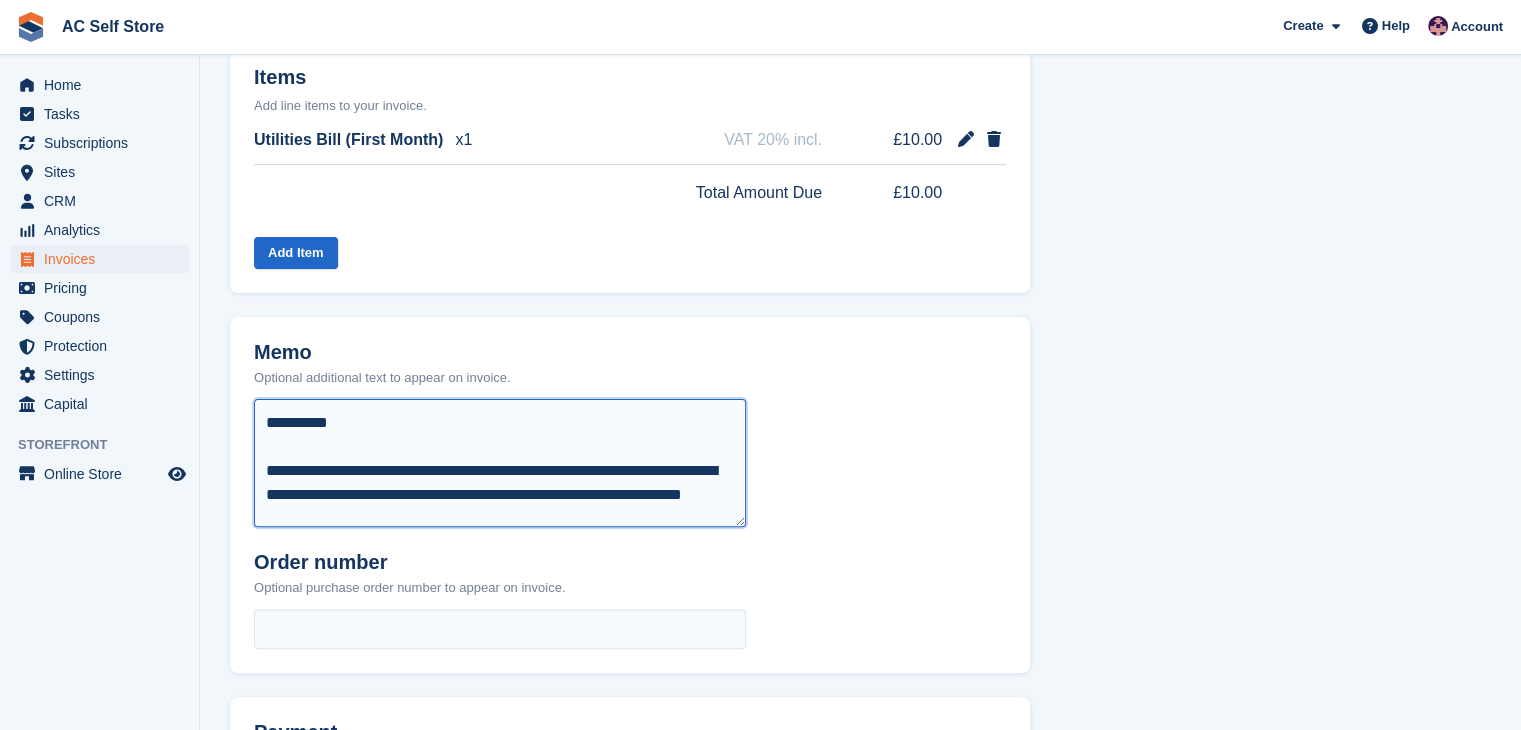 scroll, scrollTop: 16, scrollLeft: 0, axis: vertical 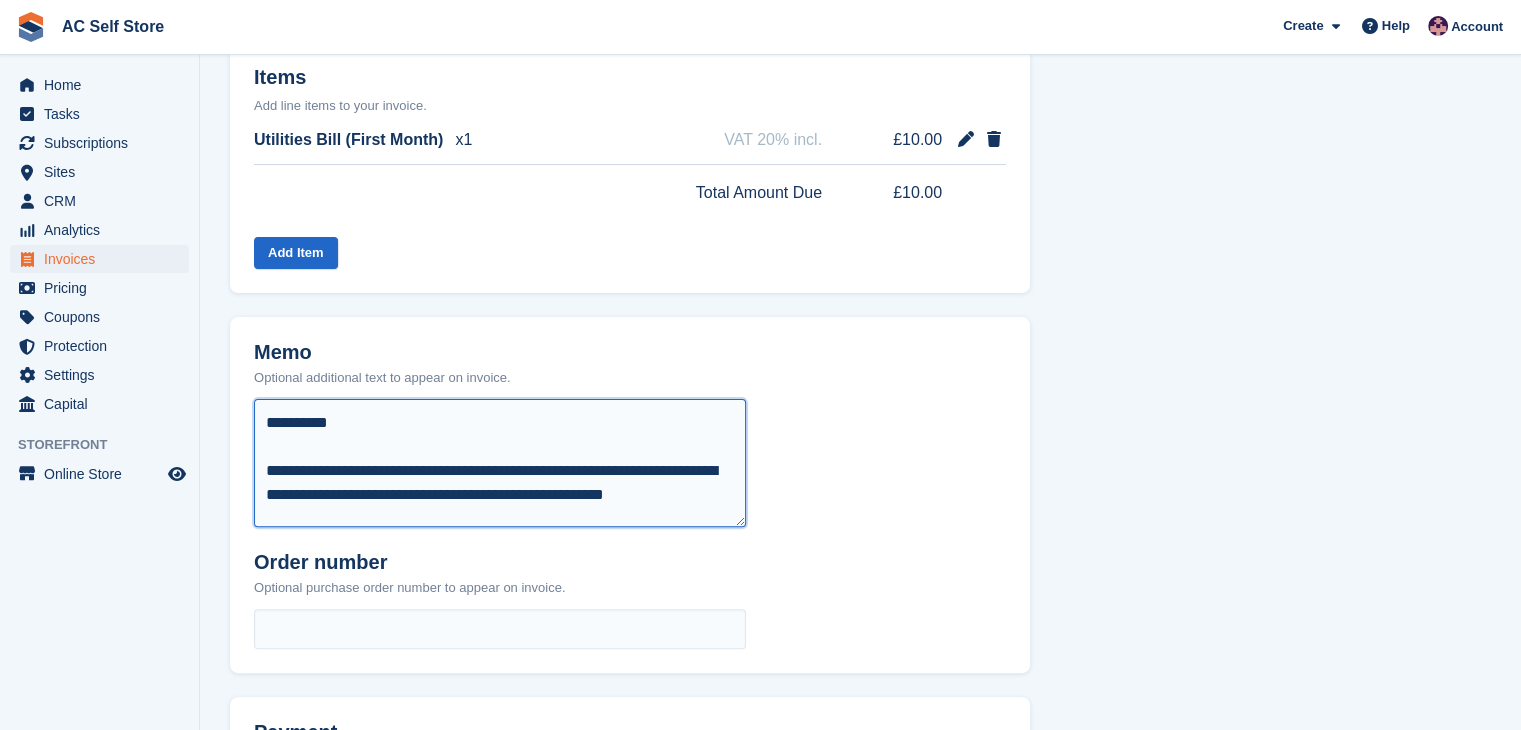 click on "**********" at bounding box center (500, 463) 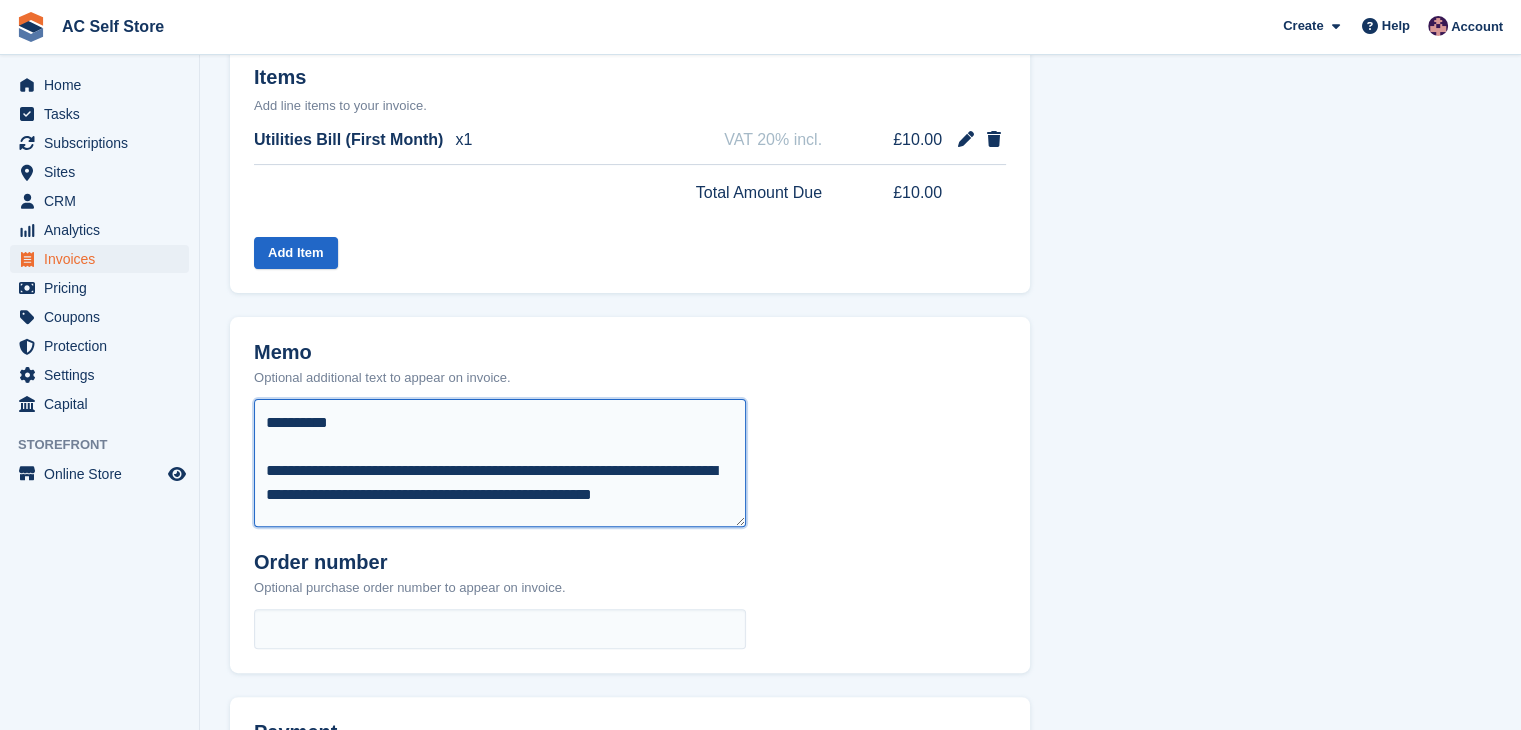 scroll, scrollTop: 0, scrollLeft: 0, axis: both 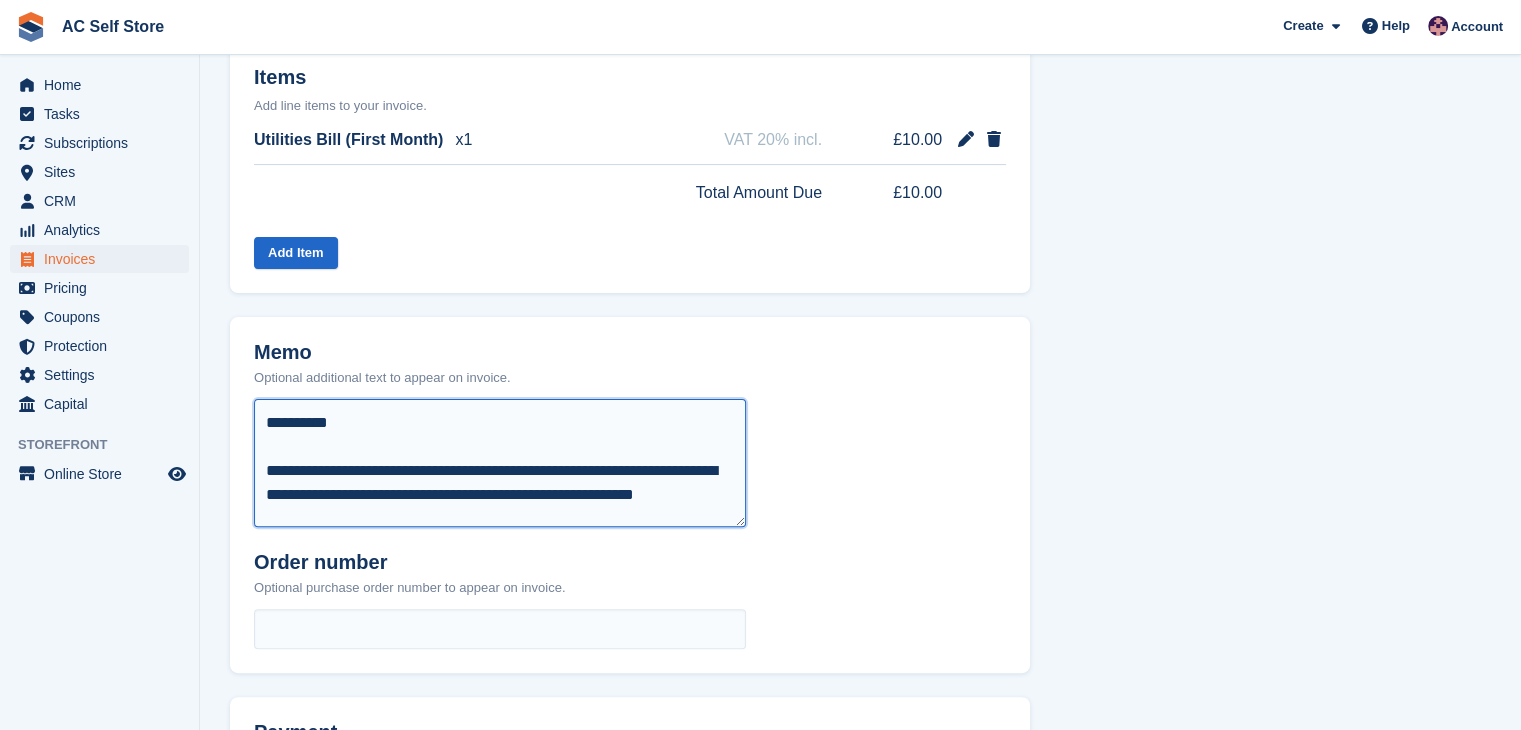 click on "**********" at bounding box center (500, 463) 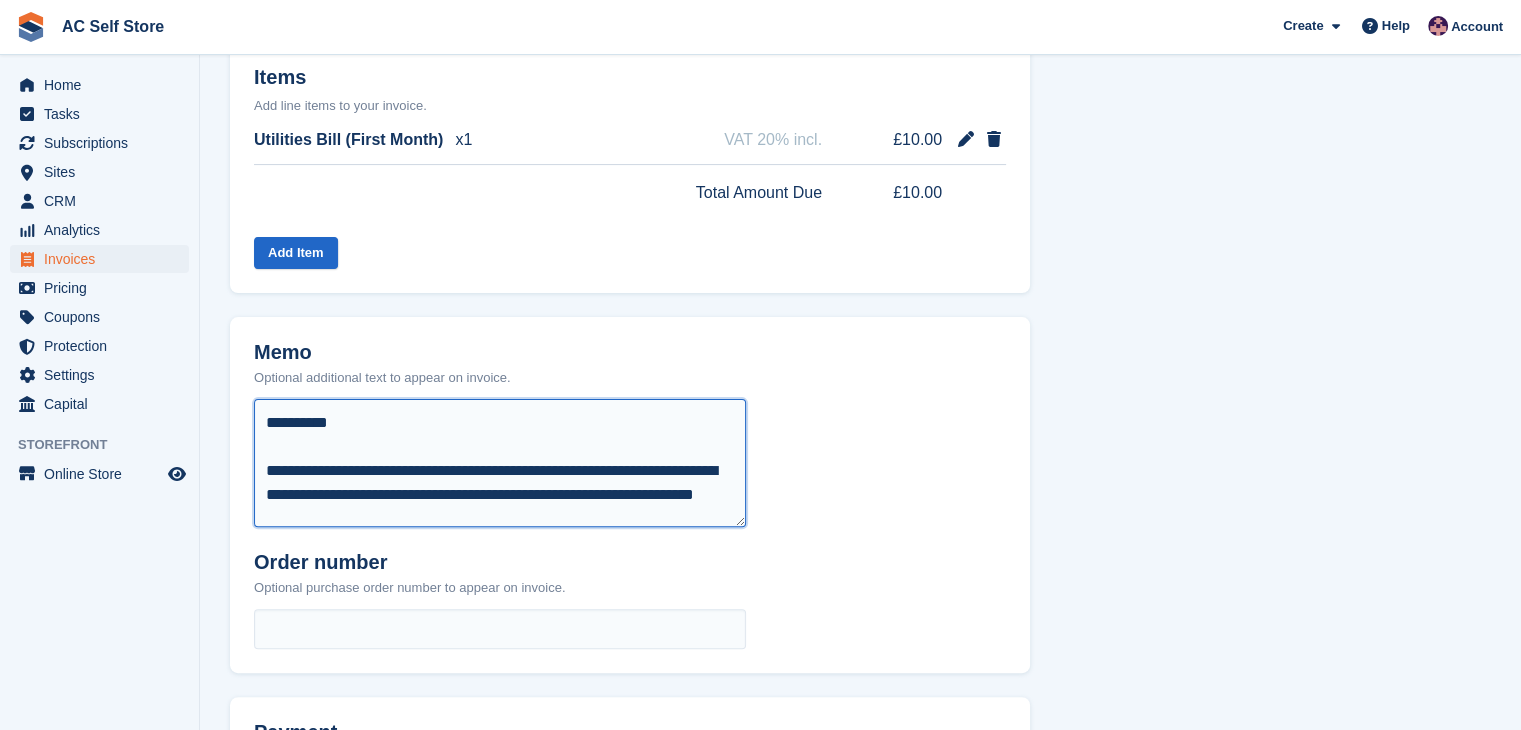 drag, startPoint x: 551, startPoint y: 497, endPoint x: 533, endPoint y: 497, distance: 18 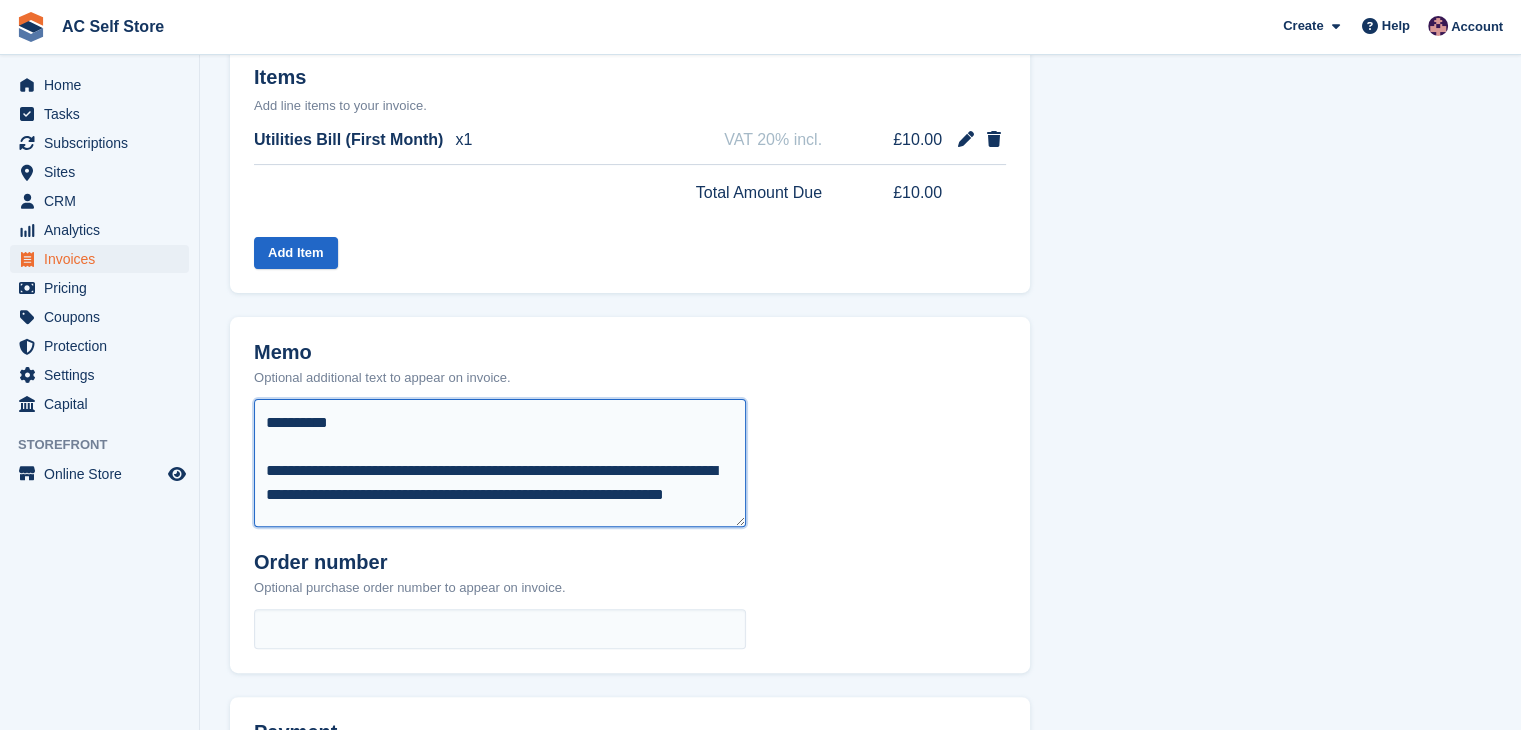 click on "**********" at bounding box center [500, 463] 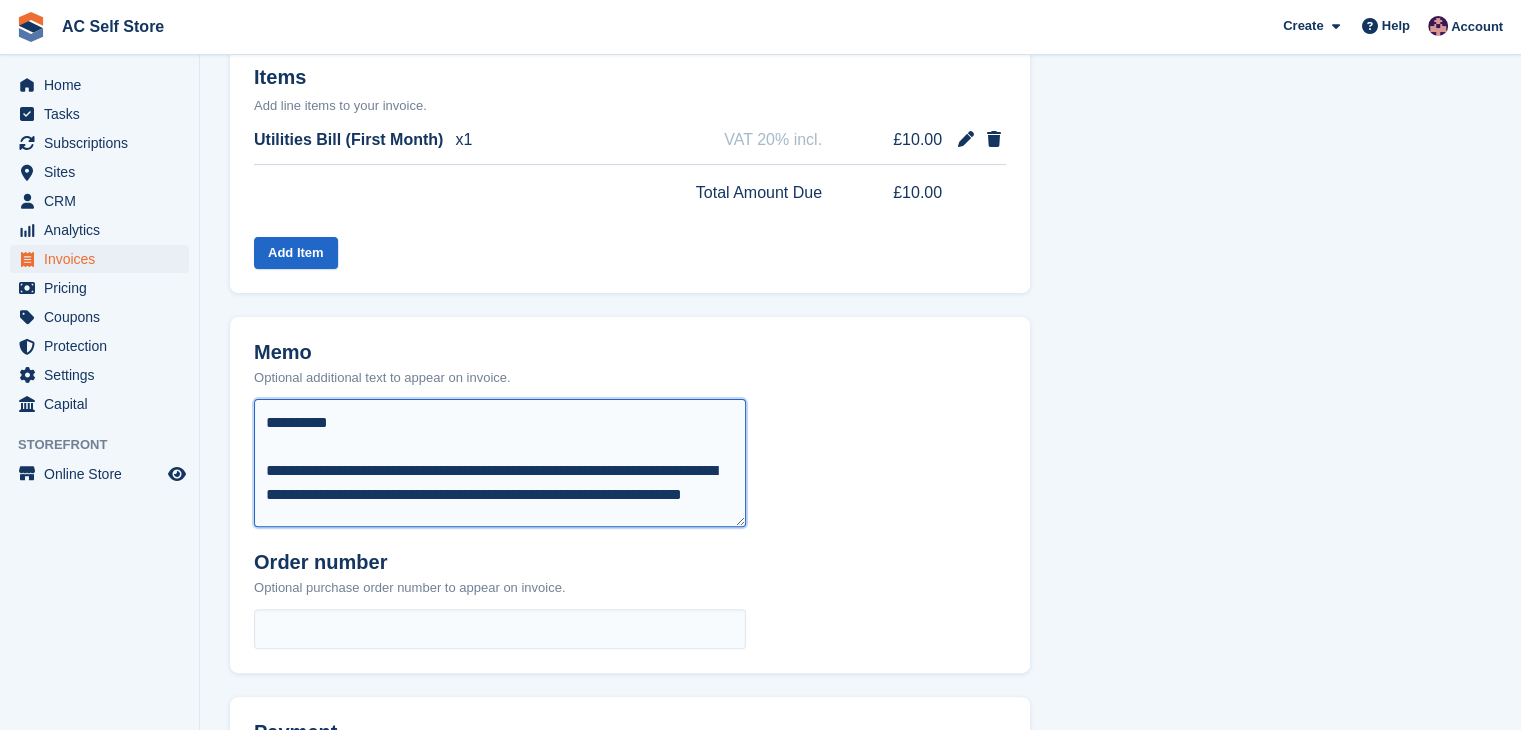 scroll, scrollTop: 15, scrollLeft: 0, axis: vertical 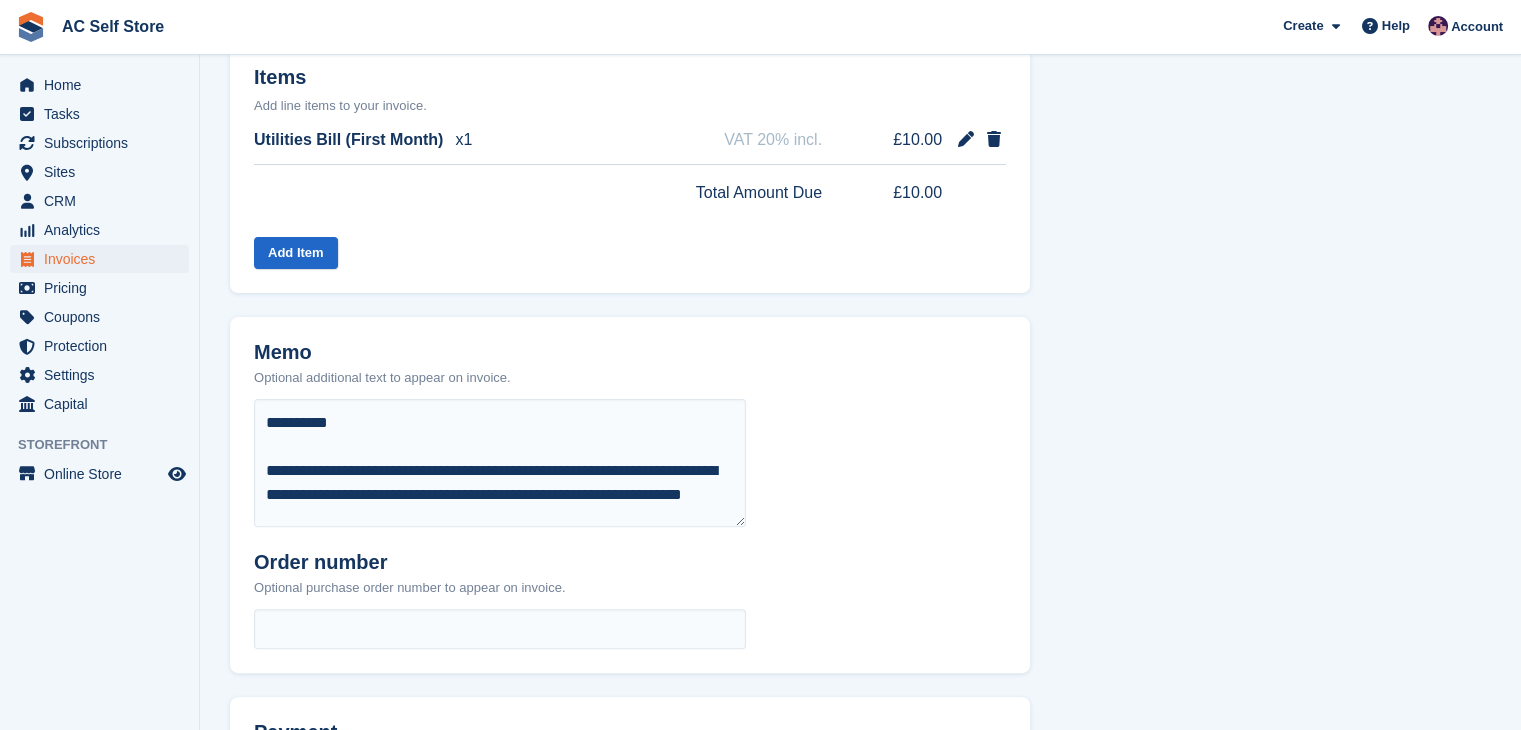 click on "[MEMO]" at bounding box center [630, 495] 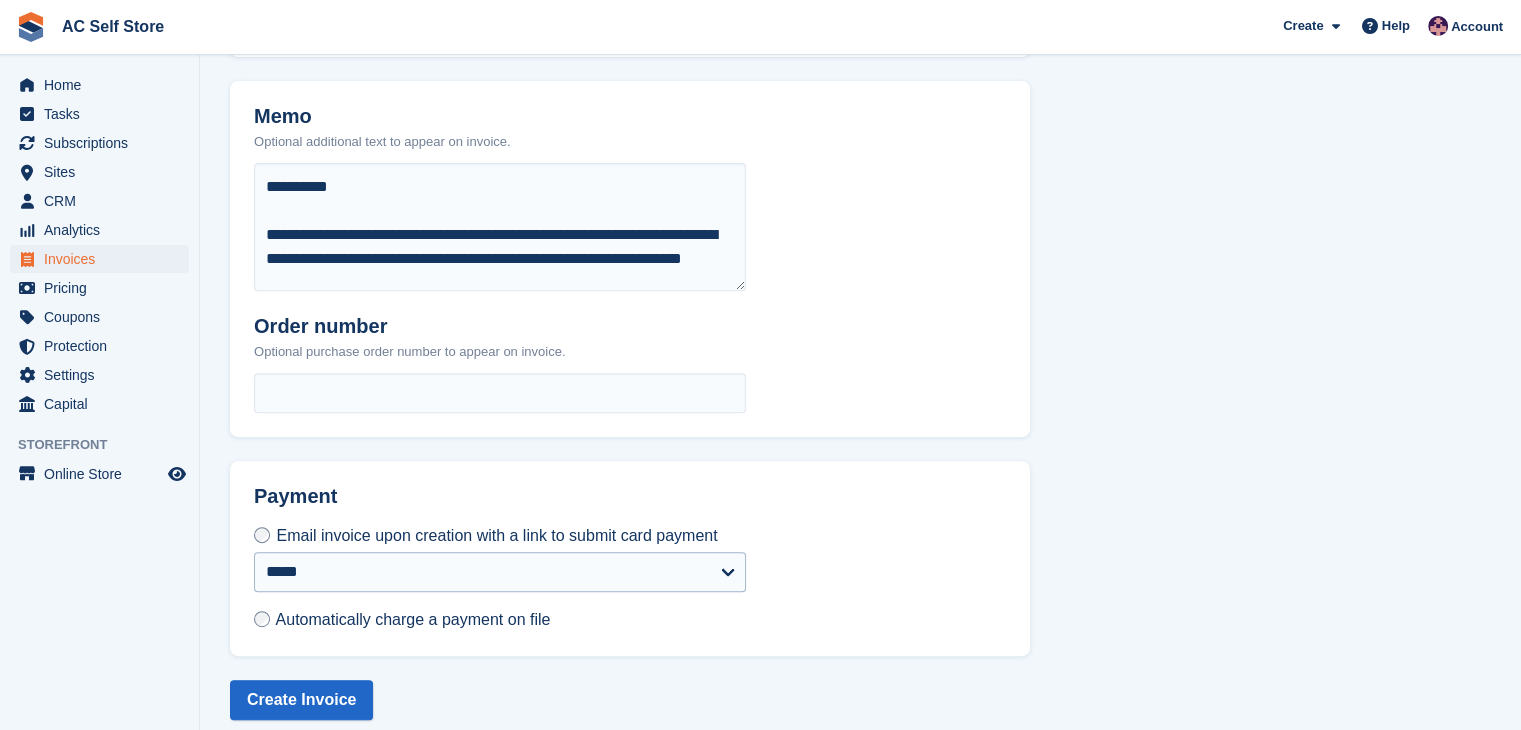 scroll, scrollTop: 756, scrollLeft: 0, axis: vertical 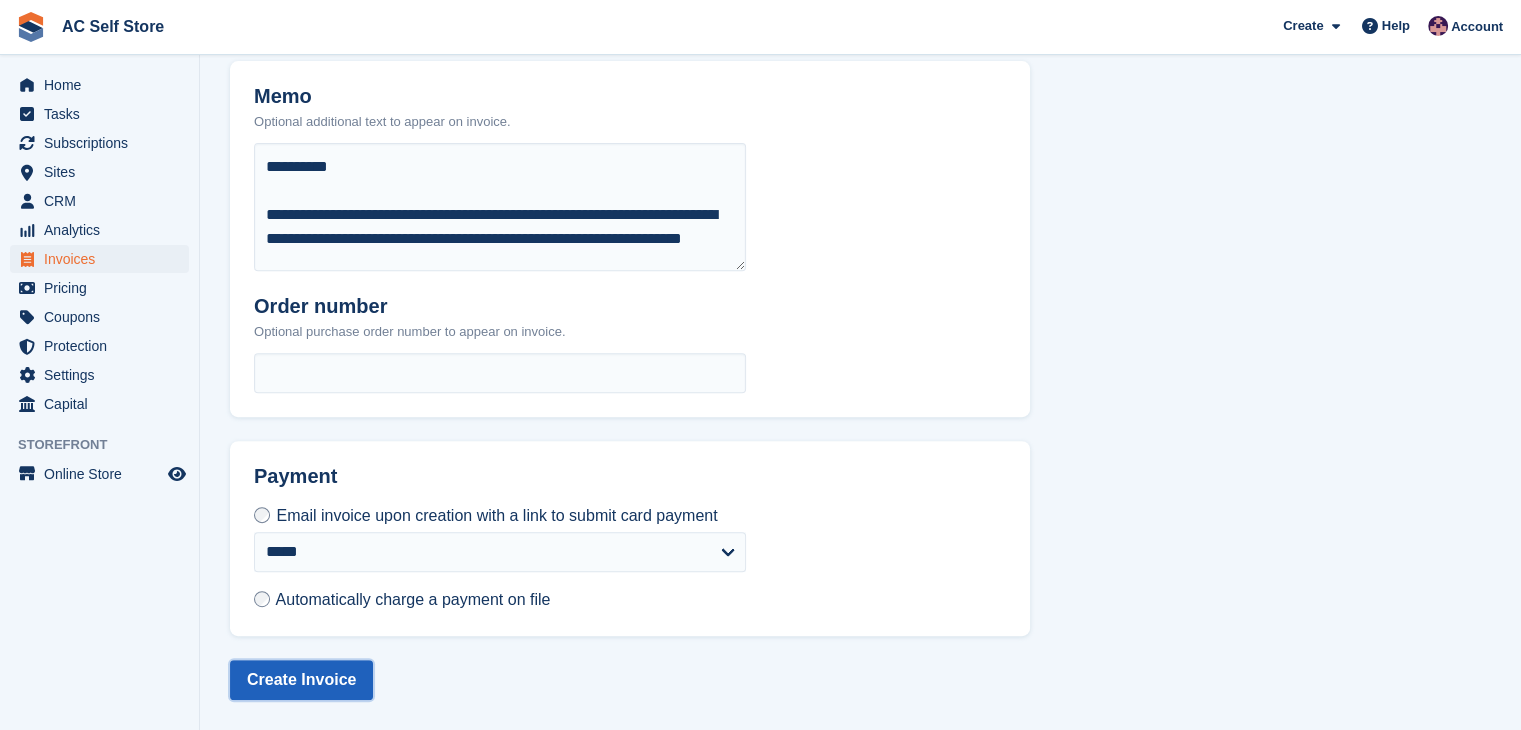 click on "Create Invoice" at bounding box center (301, 680) 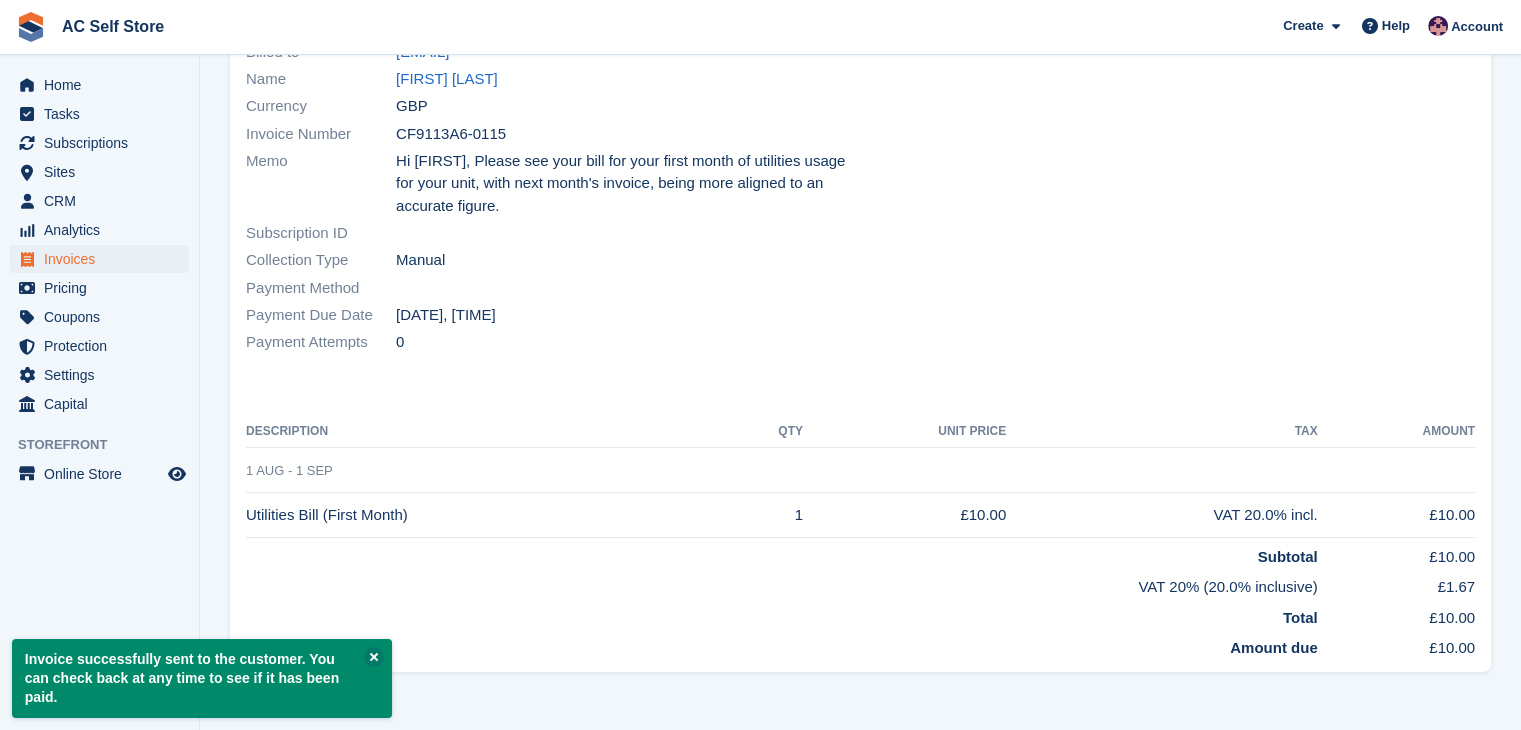 scroll, scrollTop: 0, scrollLeft: 0, axis: both 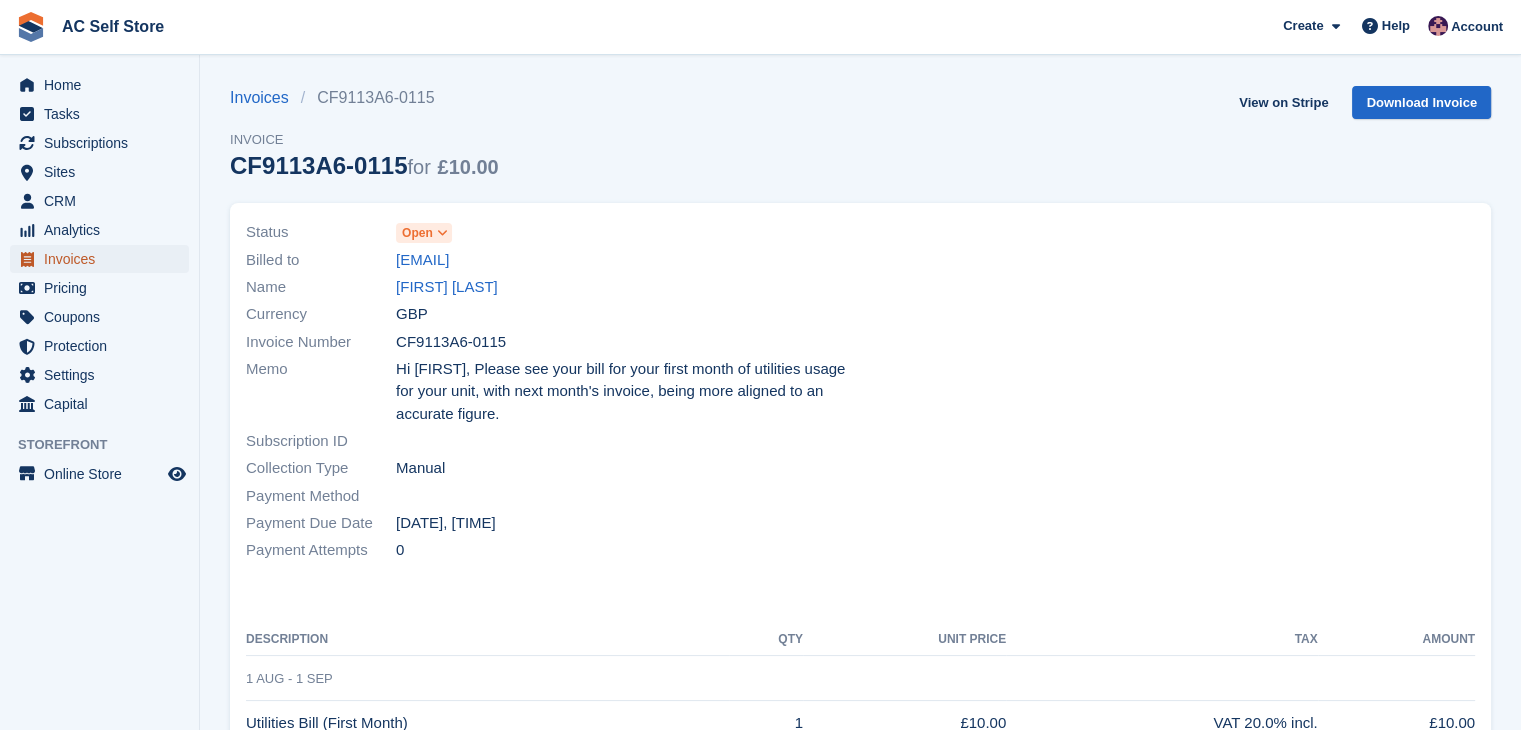 click on "Invoices" at bounding box center (104, 259) 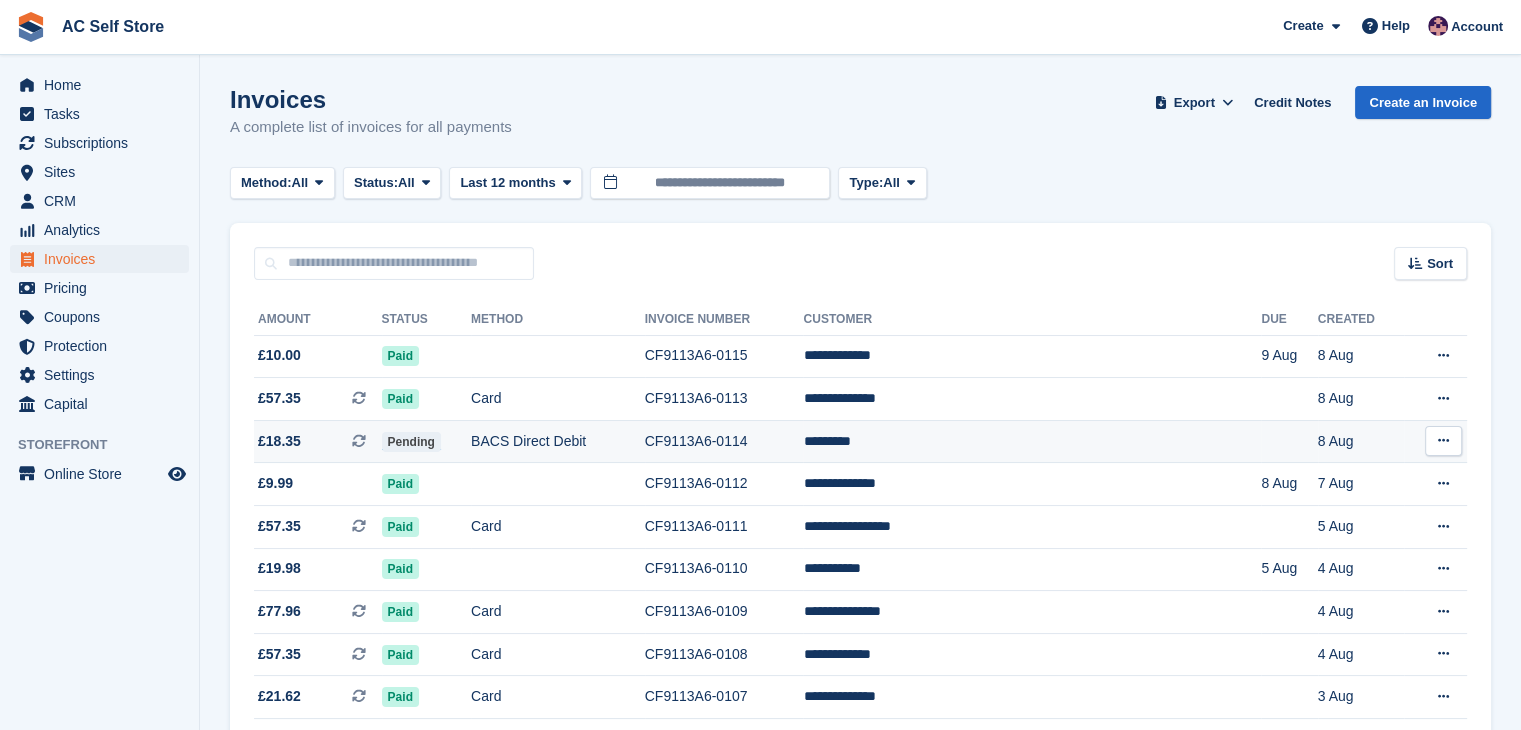 click at bounding box center (1443, 440) 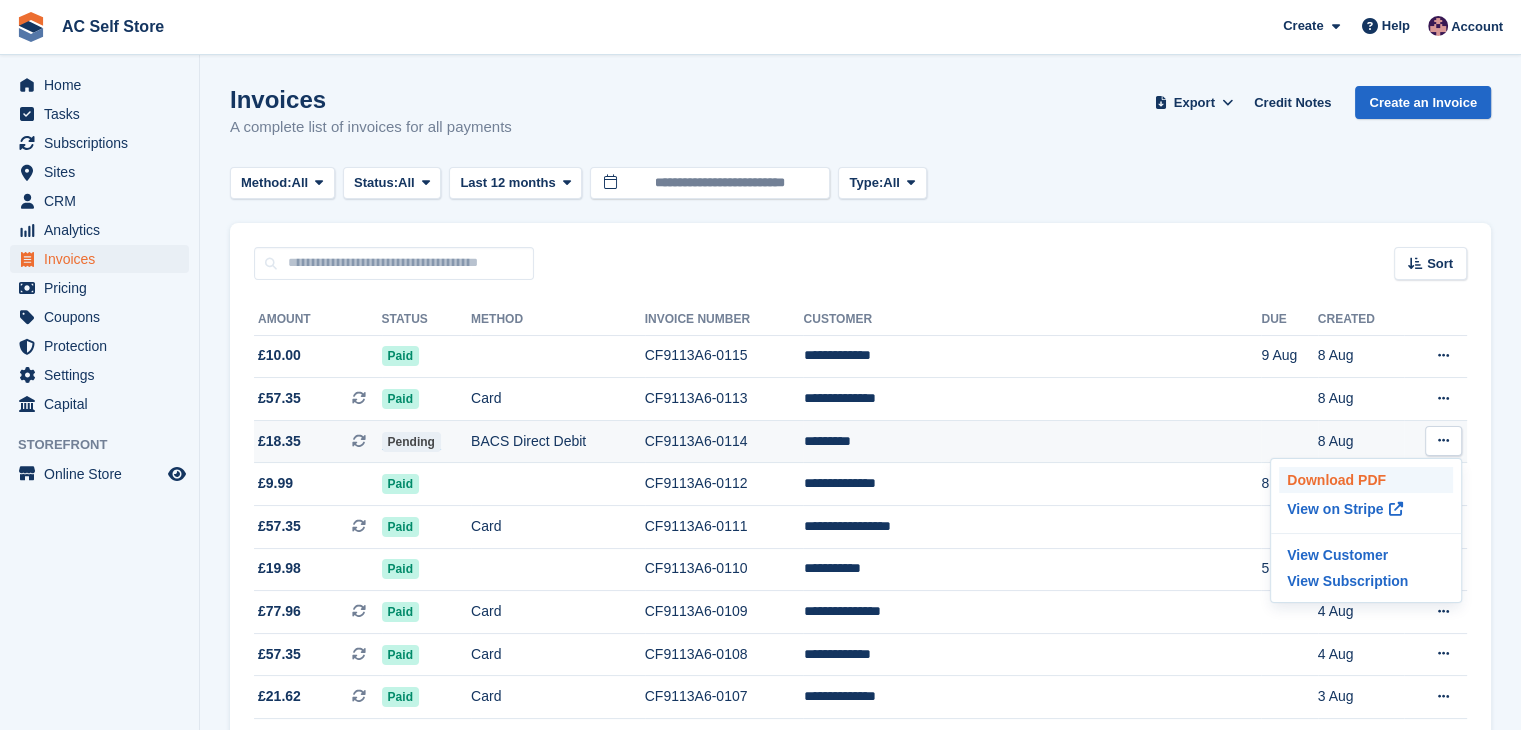 click on "Download PDF" at bounding box center (1366, 480) 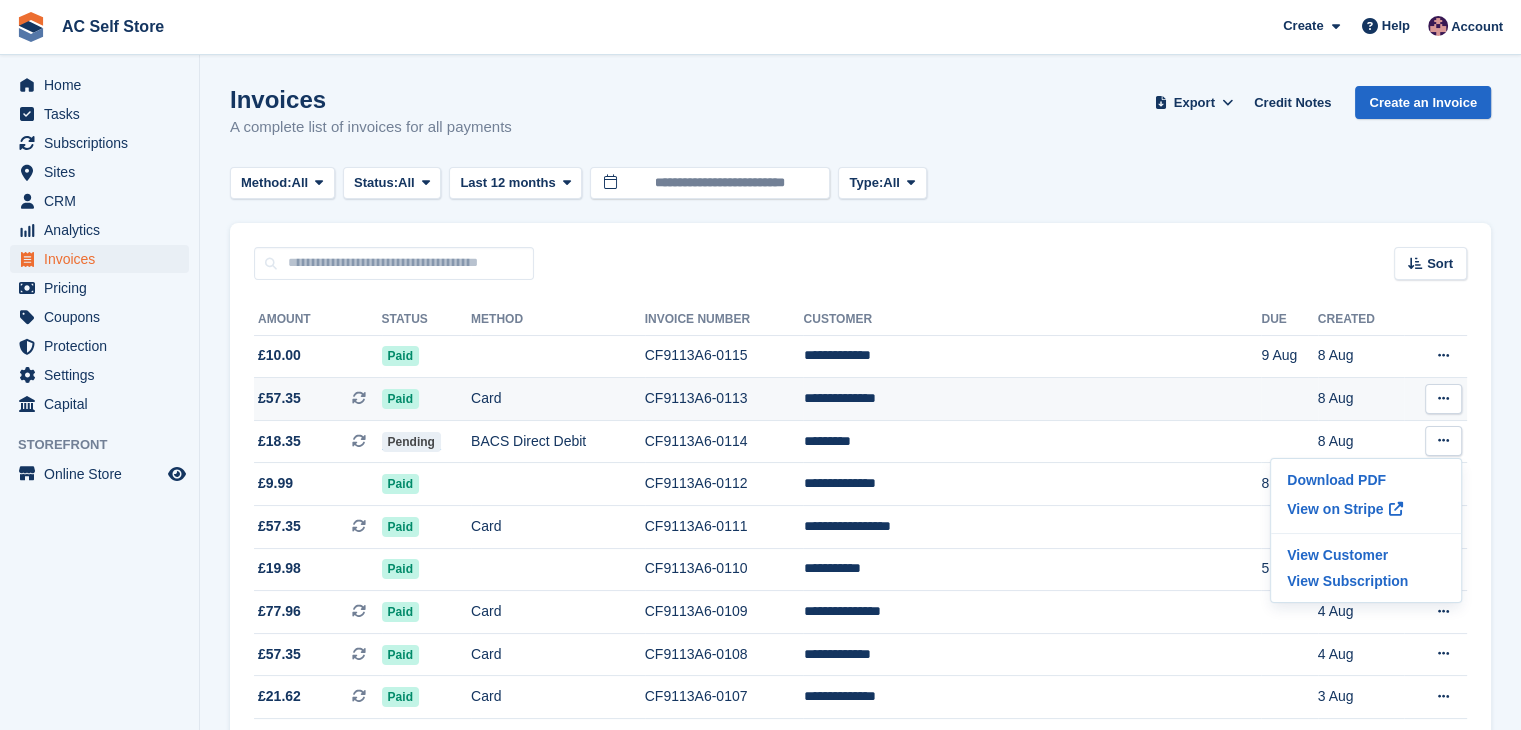 click at bounding box center (1443, 398) 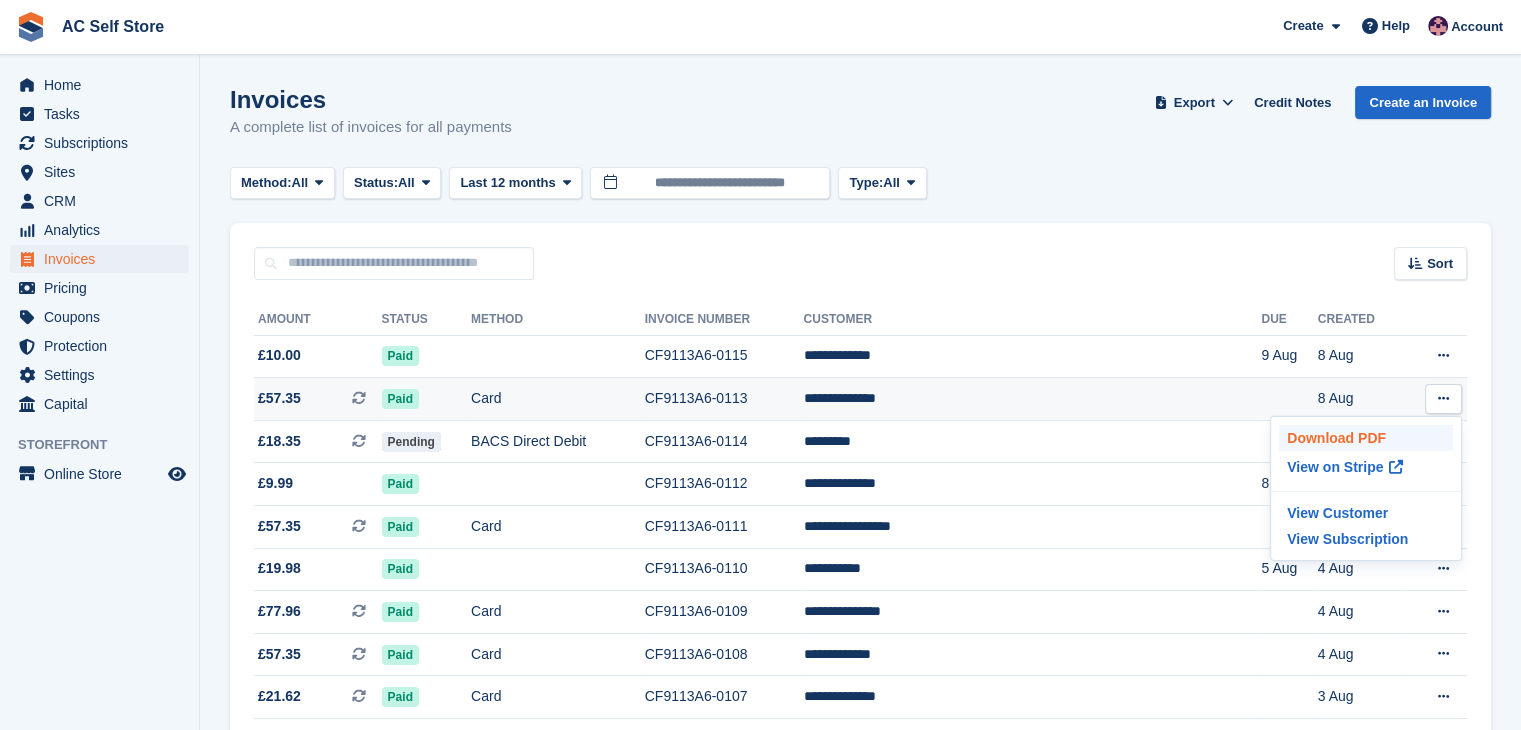 click on "Download PDF" at bounding box center [1366, 438] 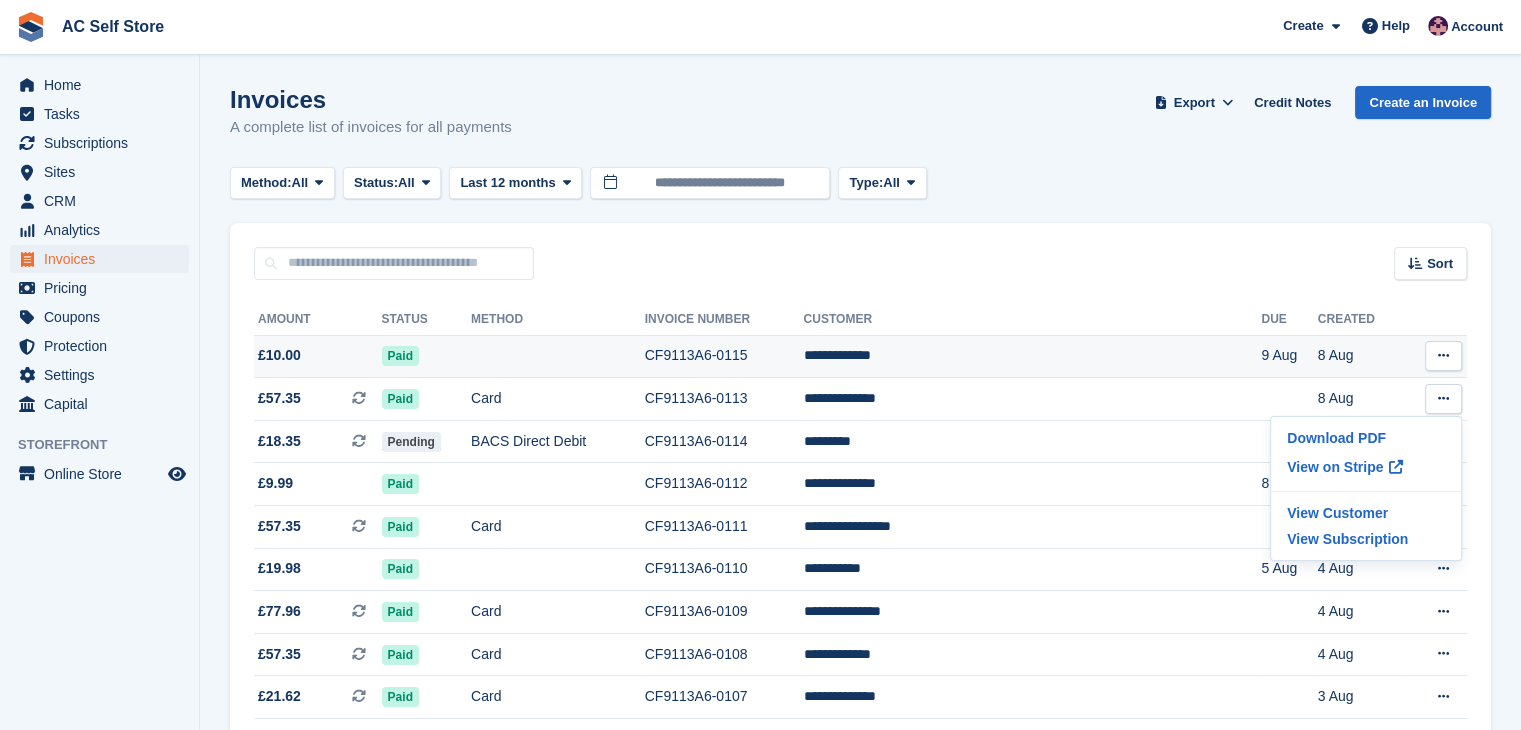 click at bounding box center [1443, 356] 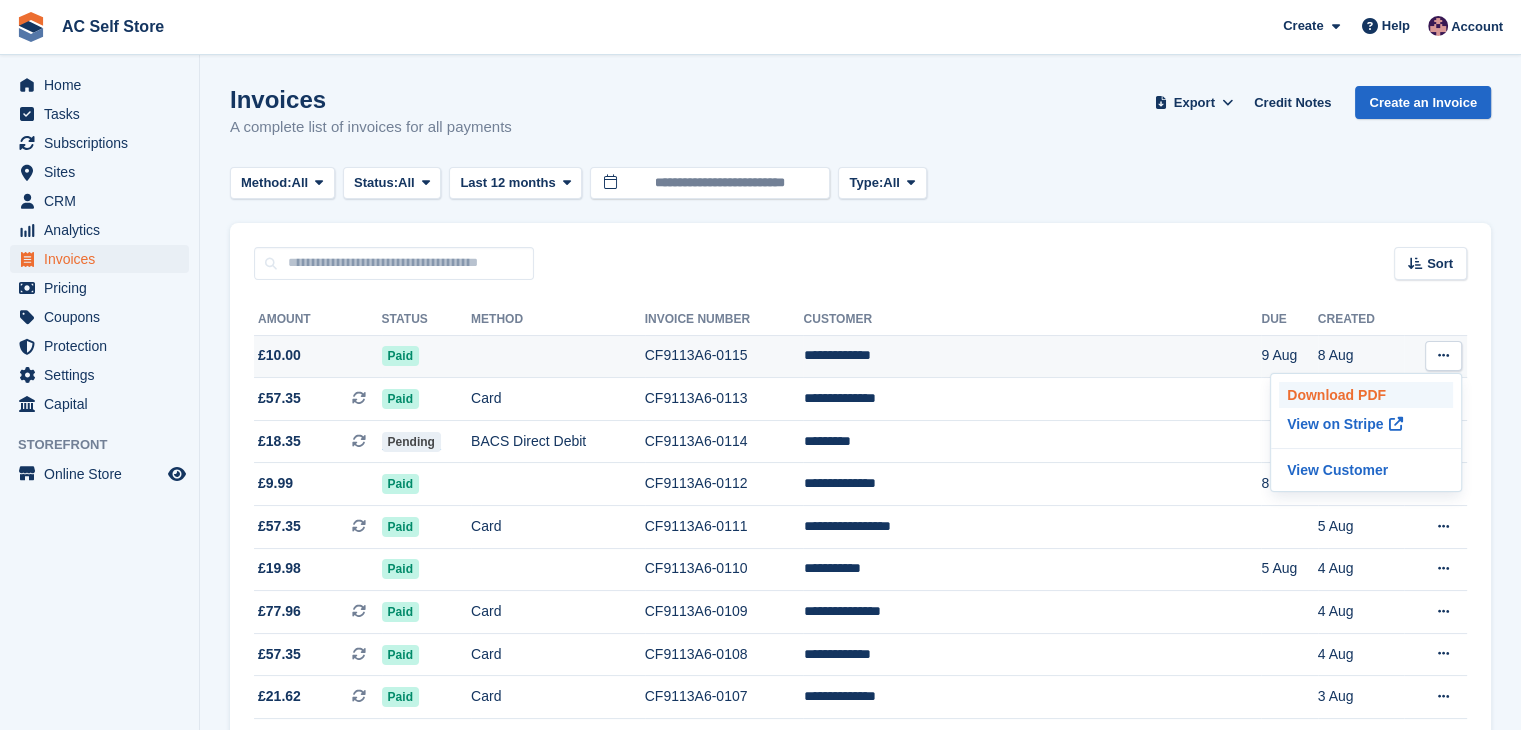 click on "Download PDF" at bounding box center [1366, 395] 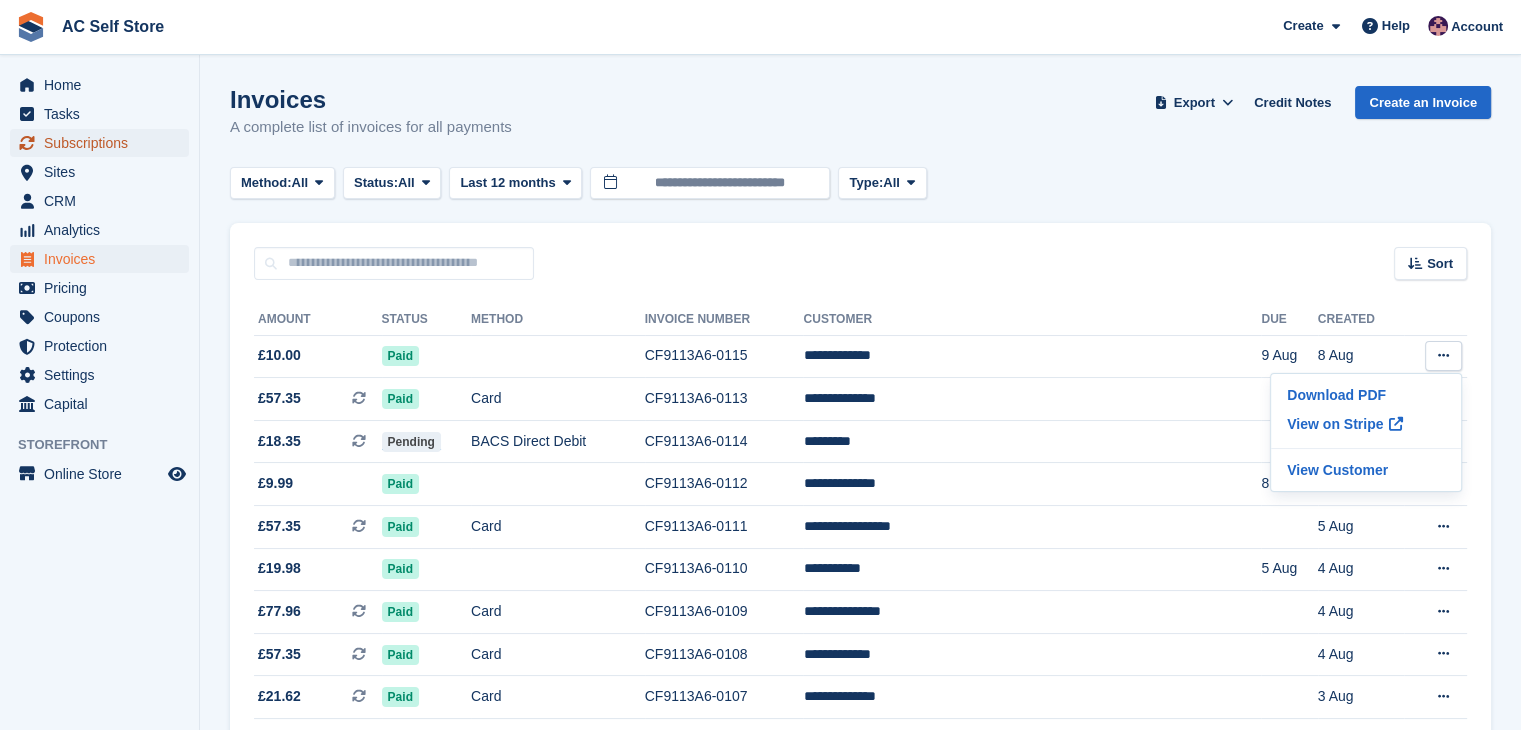 click on "Subscriptions" at bounding box center (104, 143) 